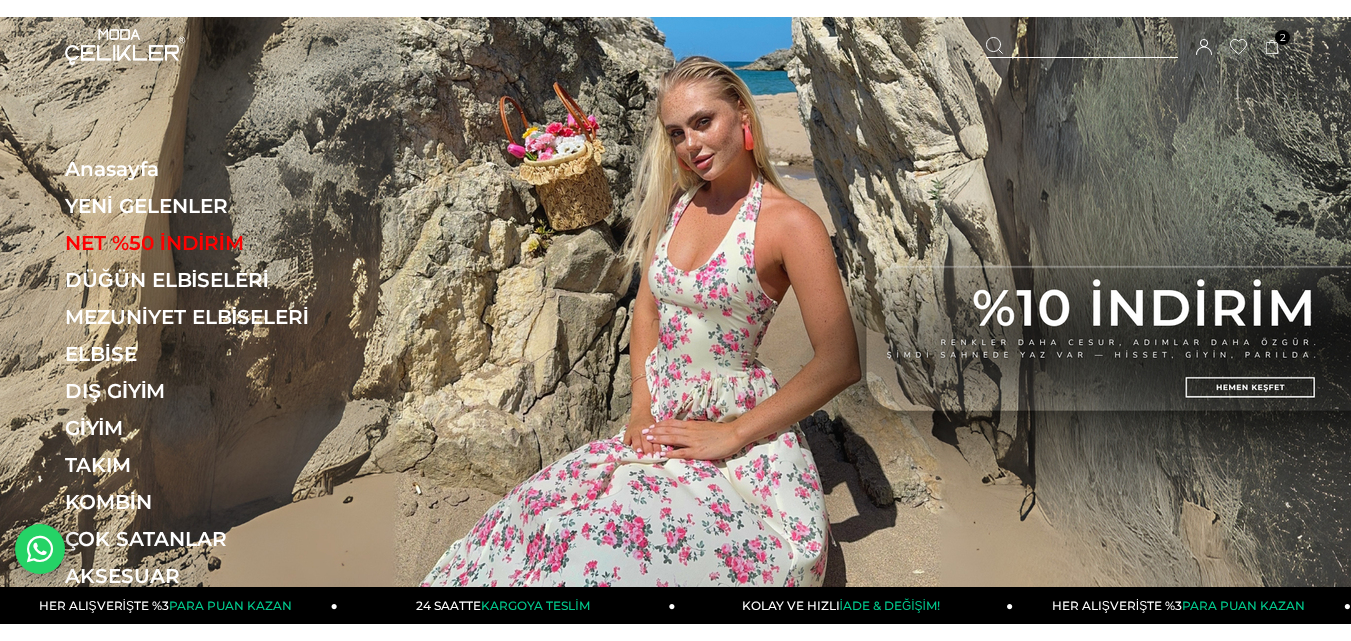 scroll, scrollTop: 0, scrollLeft: 0, axis: both 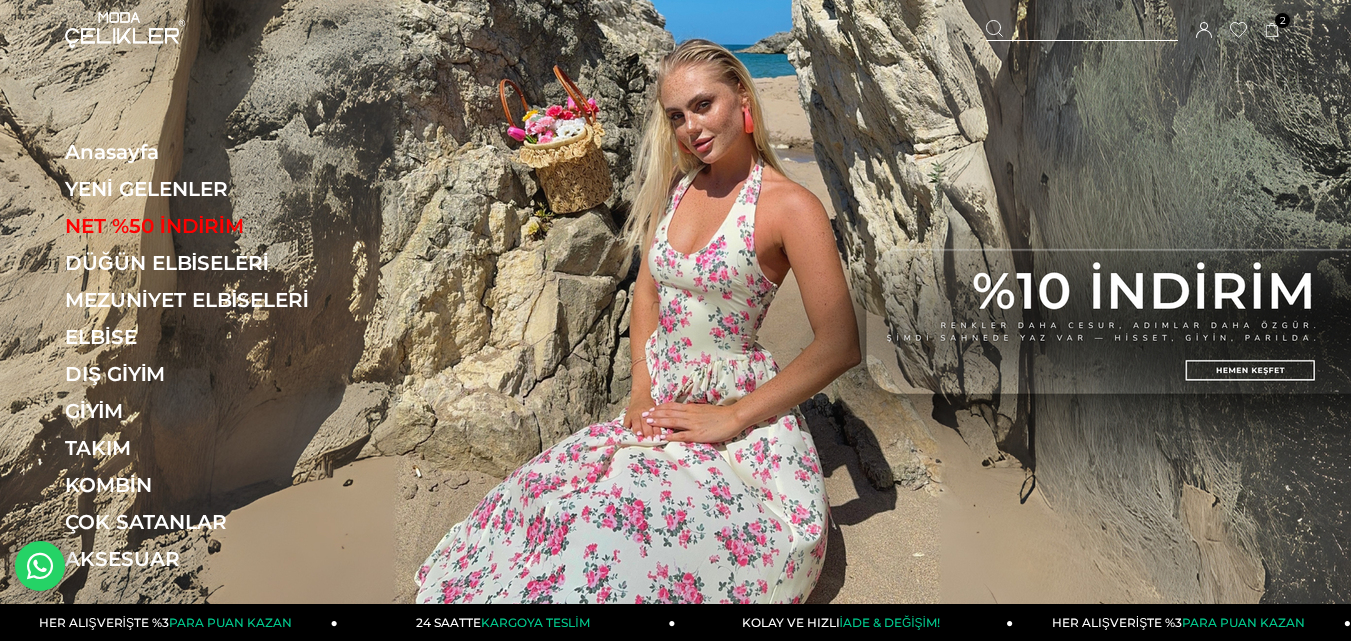 click at bounding box center [1082, 30] 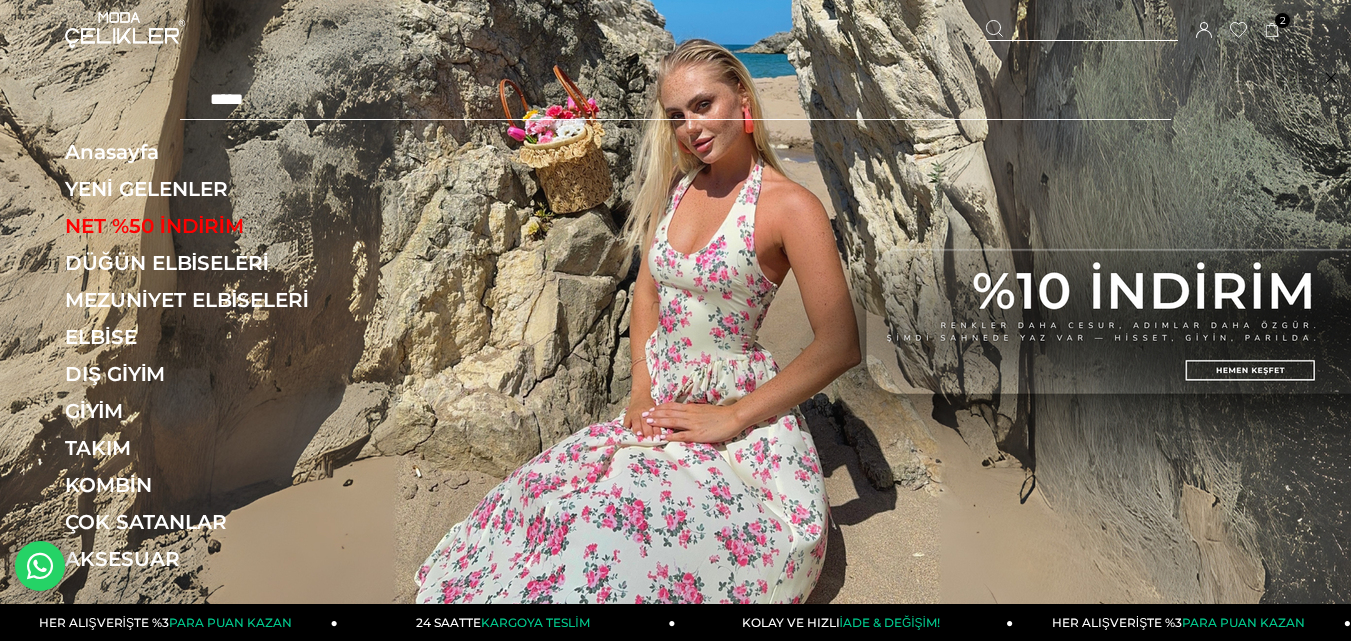 click at bounding box center [675, 100] 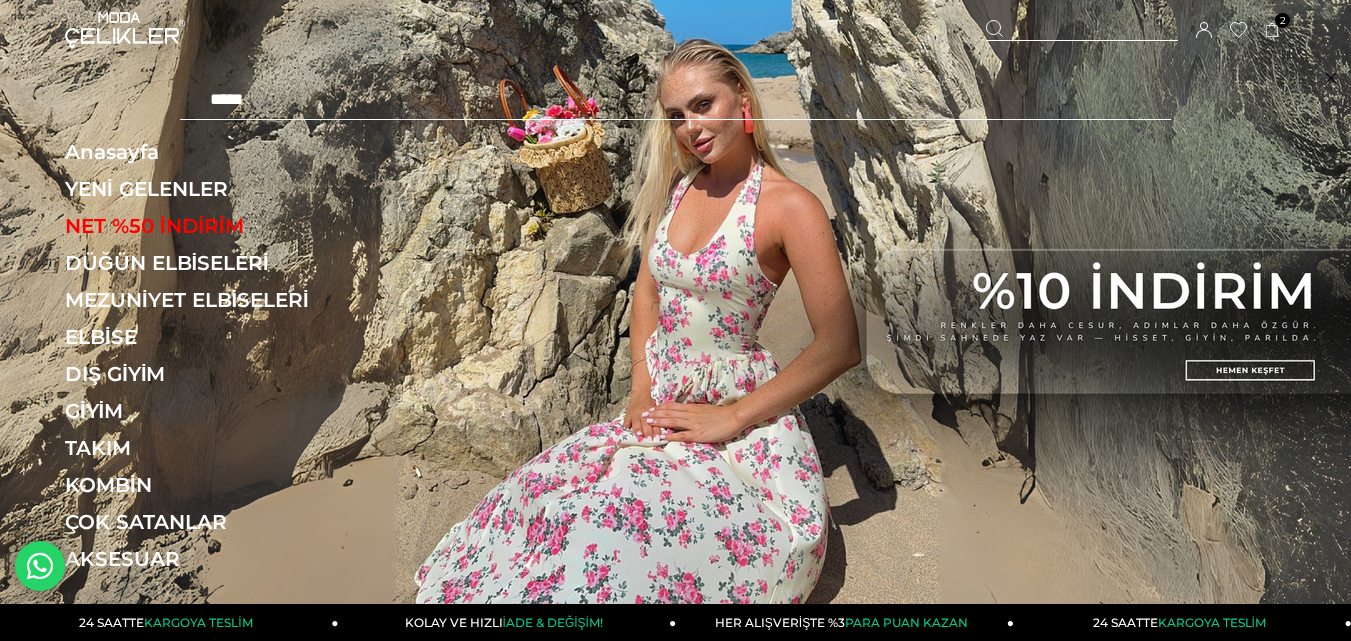 type on "*****" 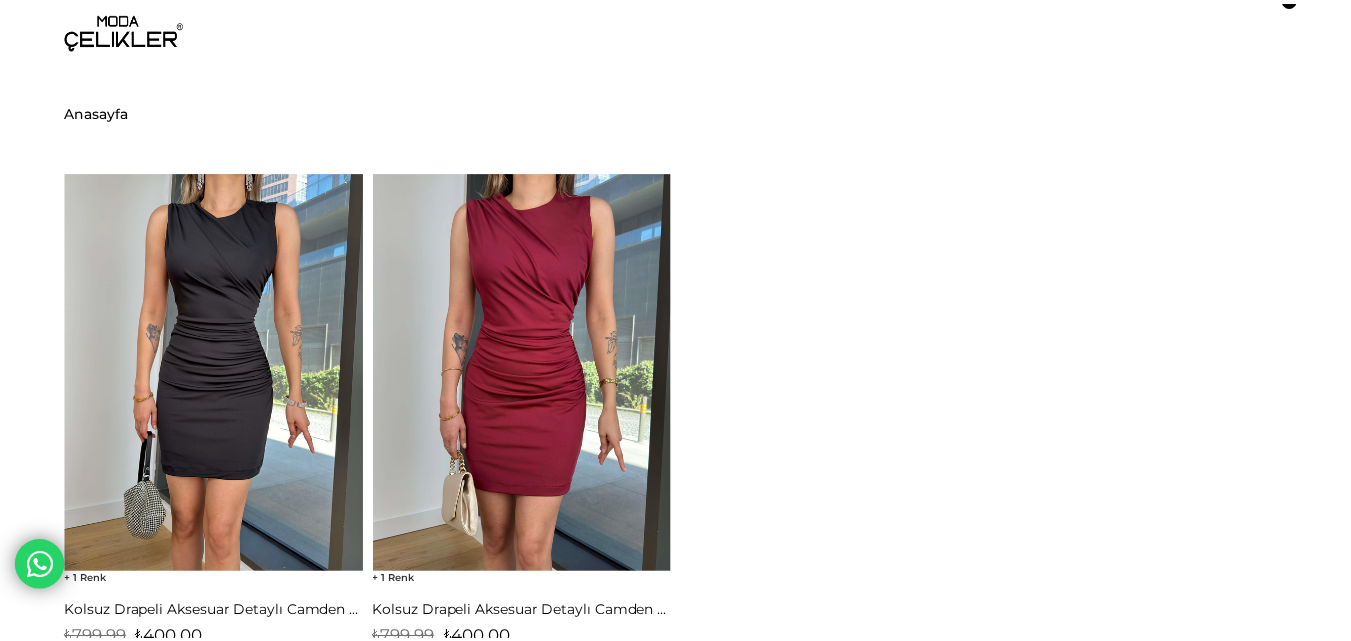 scroll, scrollTop: 0, scrollLeft: 0, axis: both 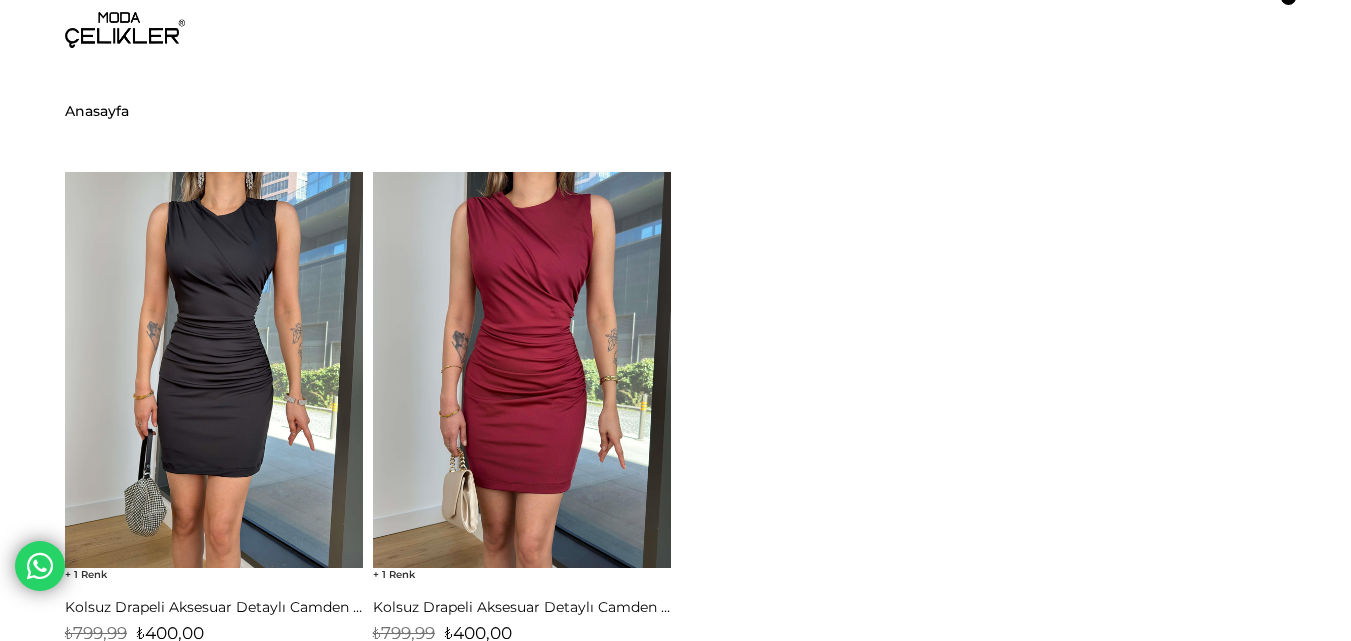 click at bounding box center [214, 370] 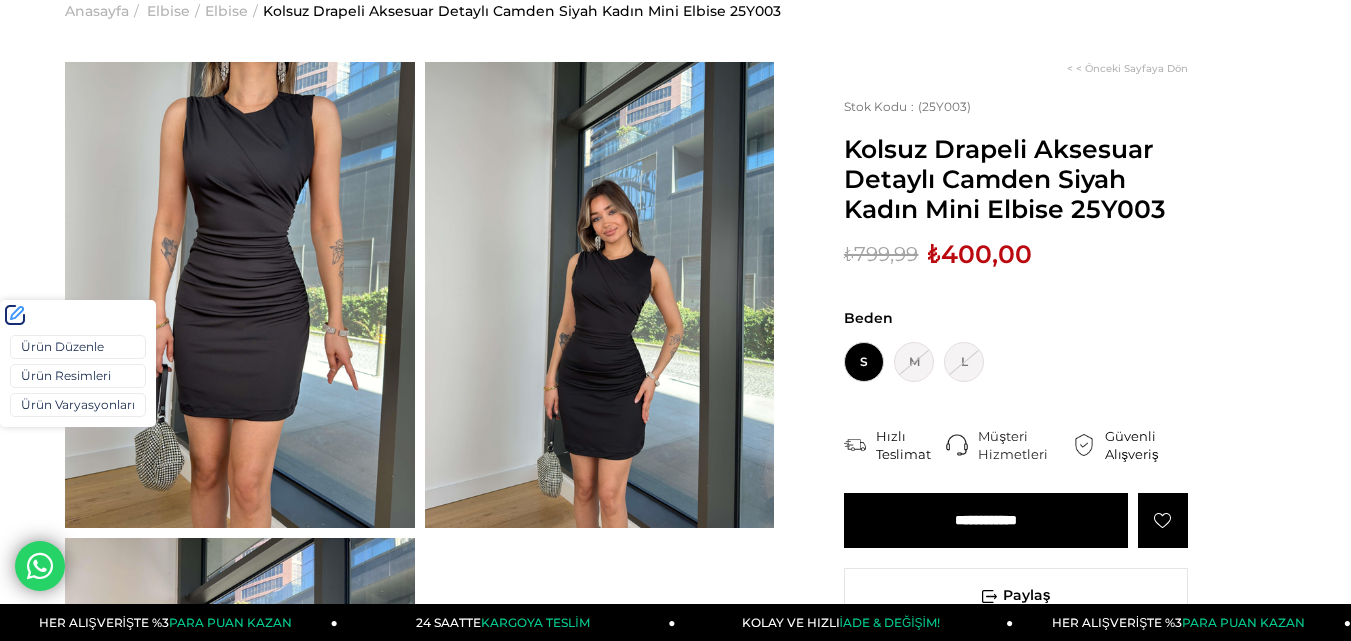 scroll, scrollTop: 100, scrollLeft: 0, axis: vertical 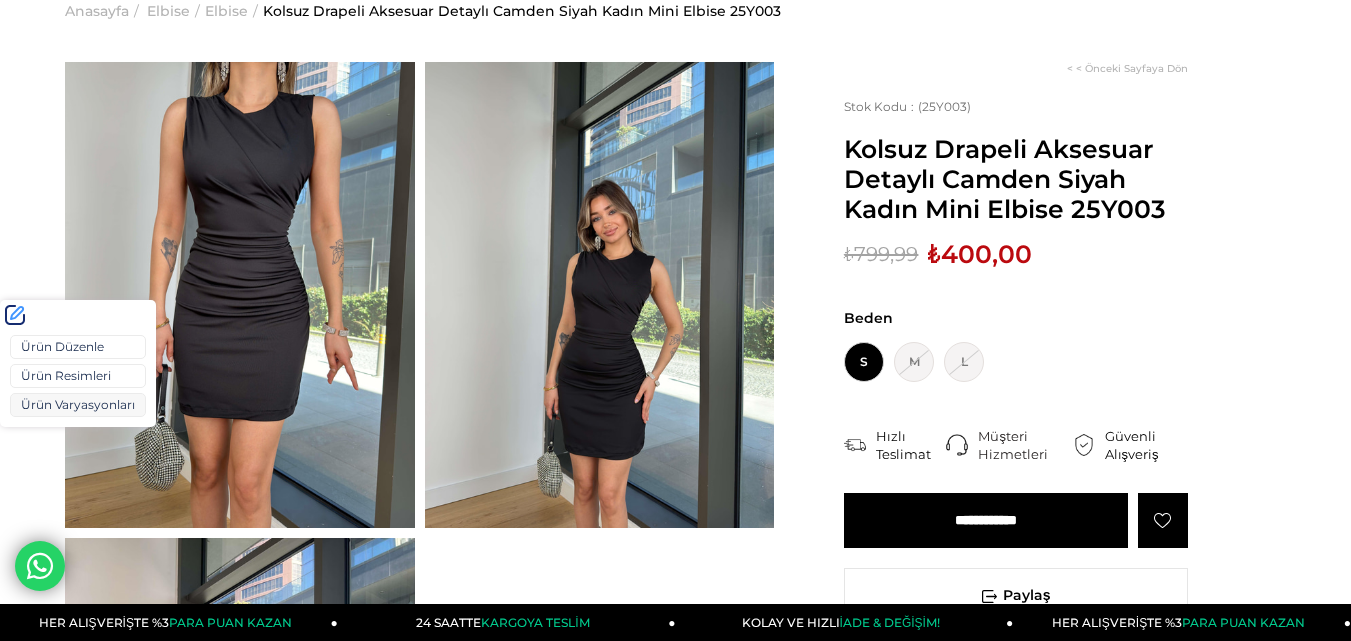 click on "Ürün Varyasyonları" at bounding box center (78, 405) 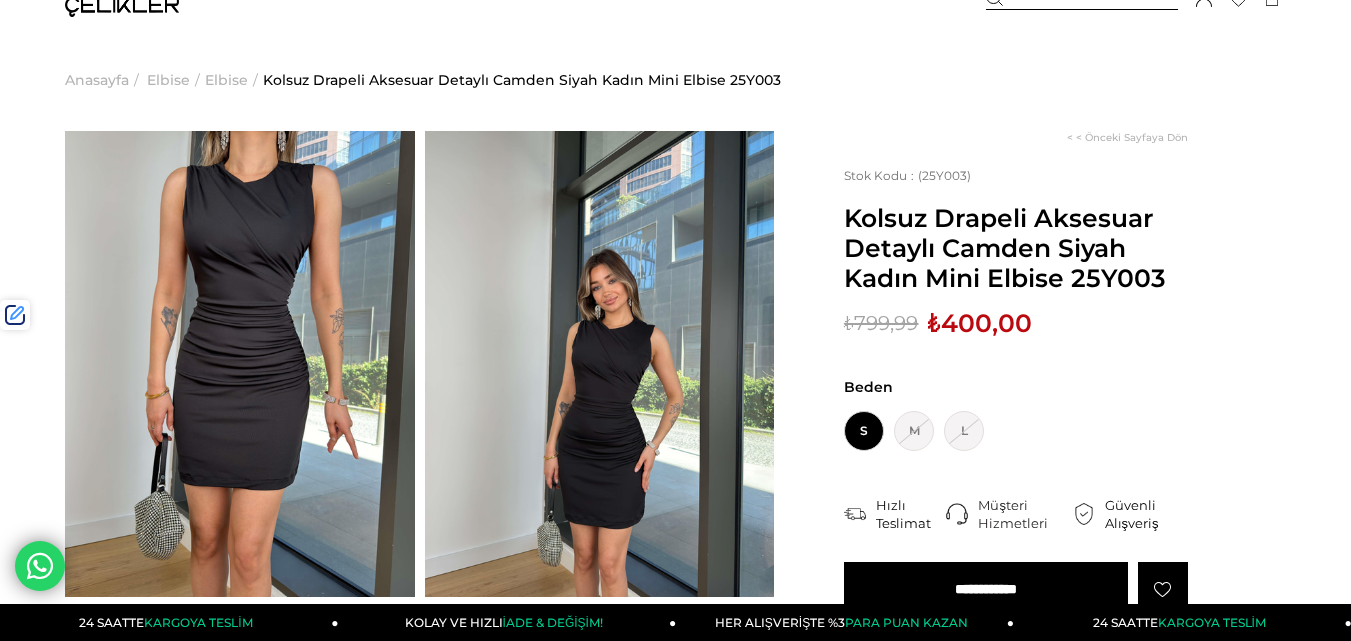 scroll, scrollTop: 0, scrollLeft: 0, axis: both 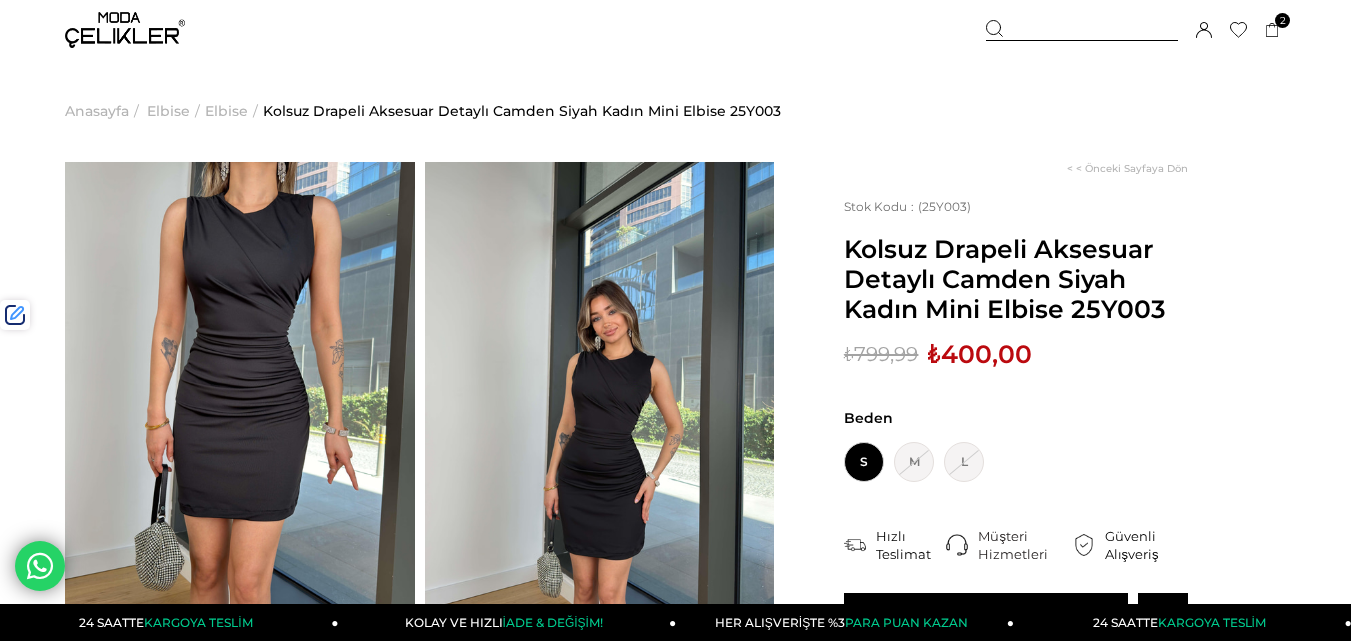 click at bounding box center (1082, 30) 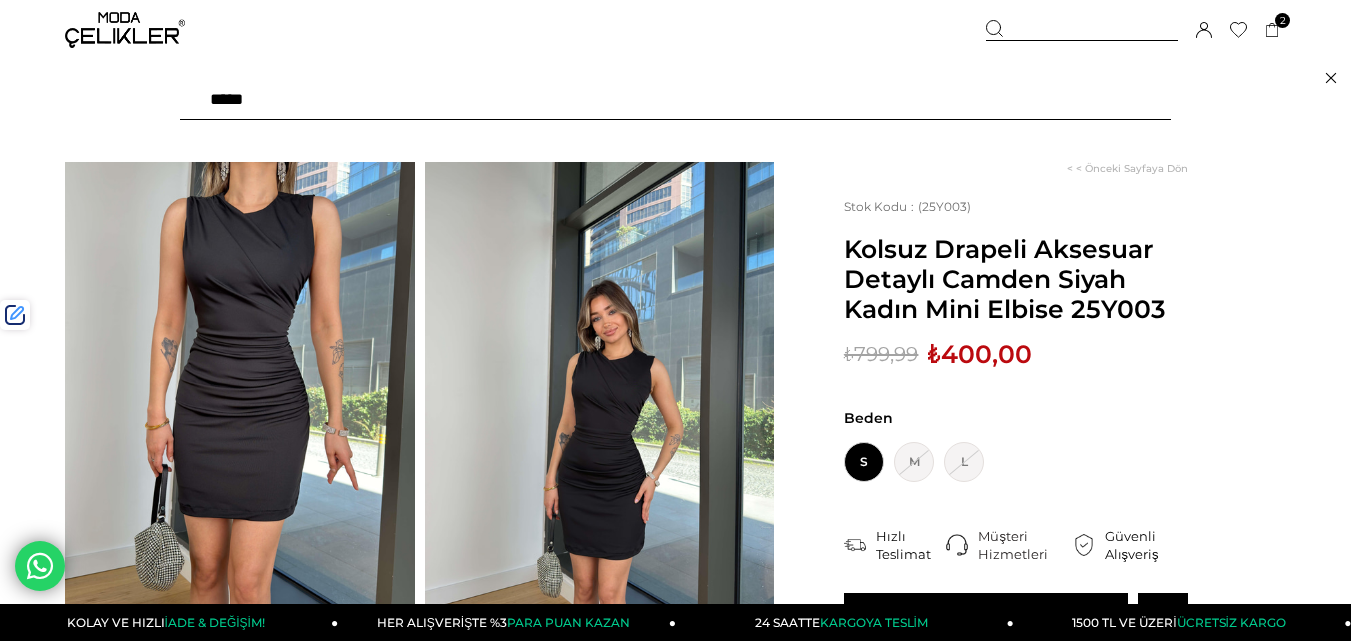 click at bounding box center [675, 100] 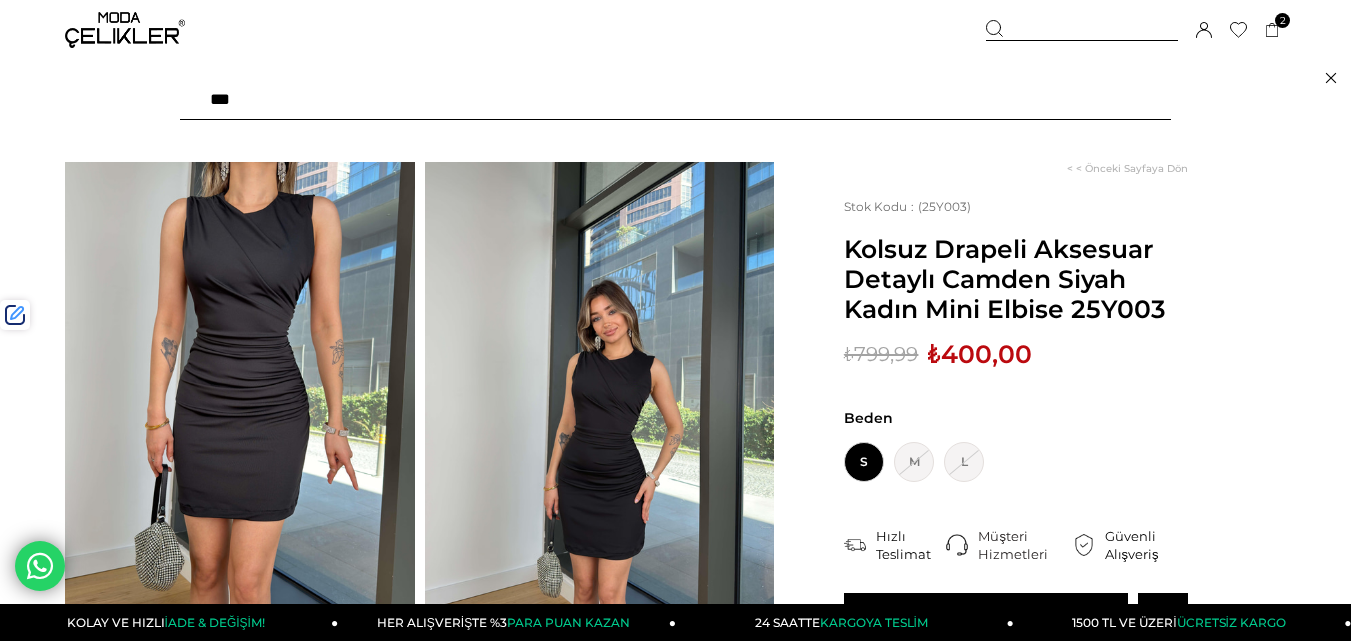 type on "****" 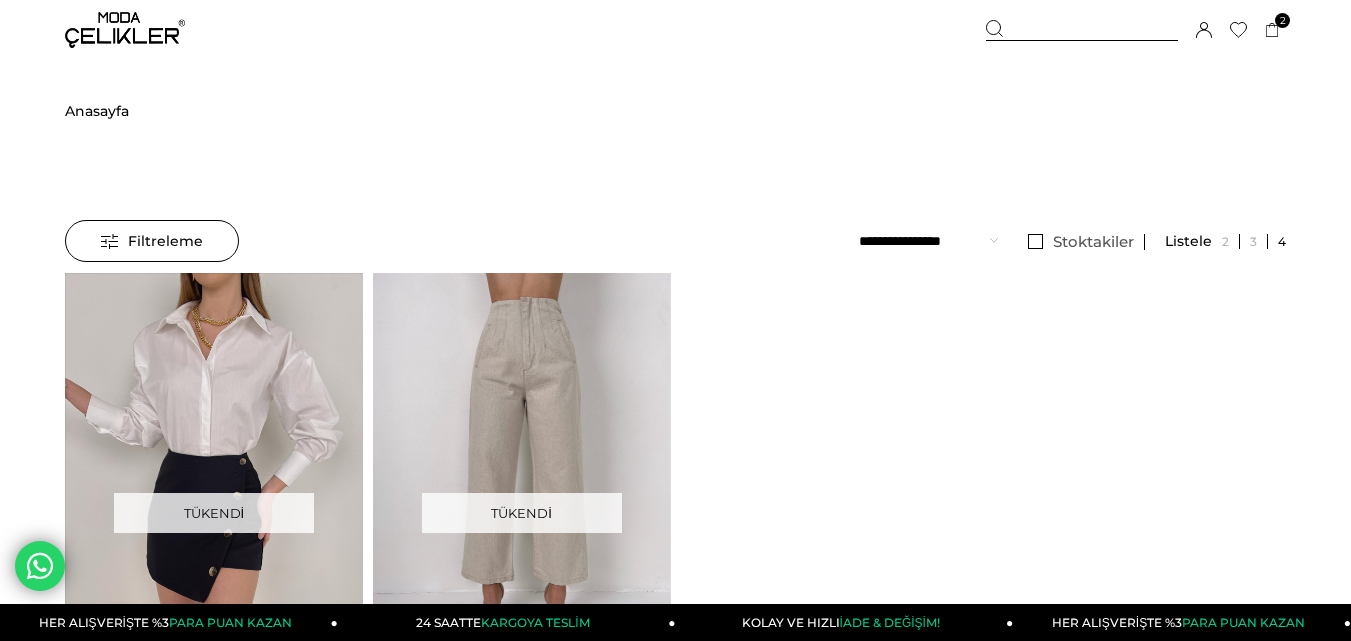 scroll, scrollTop: 0, scrollLeft: 0, axis: both 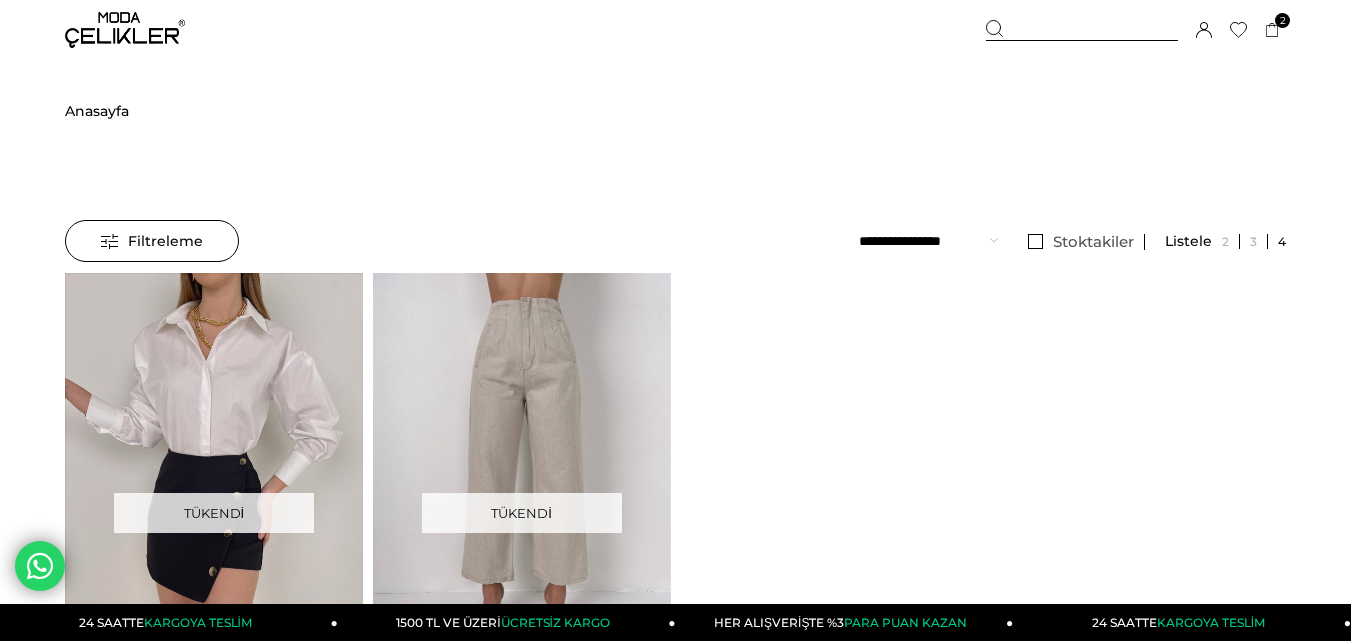 click at bounding box center [1082, 30] 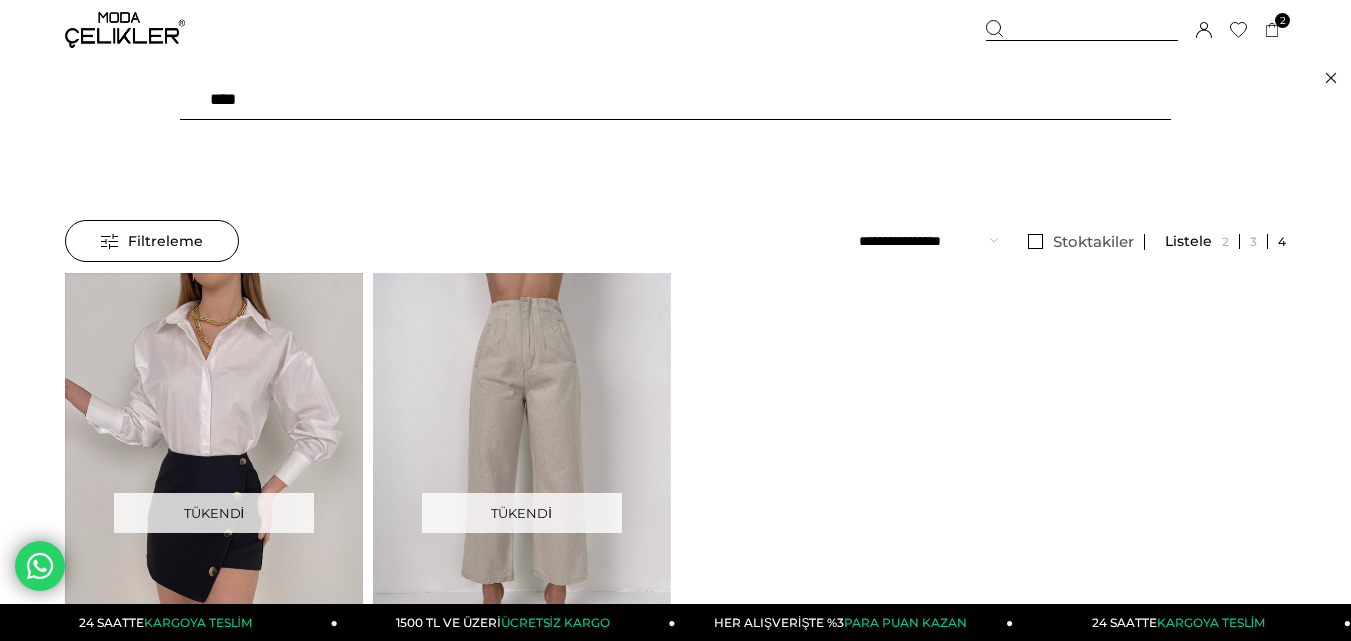 click on "****" at bounding box center (675, 100) 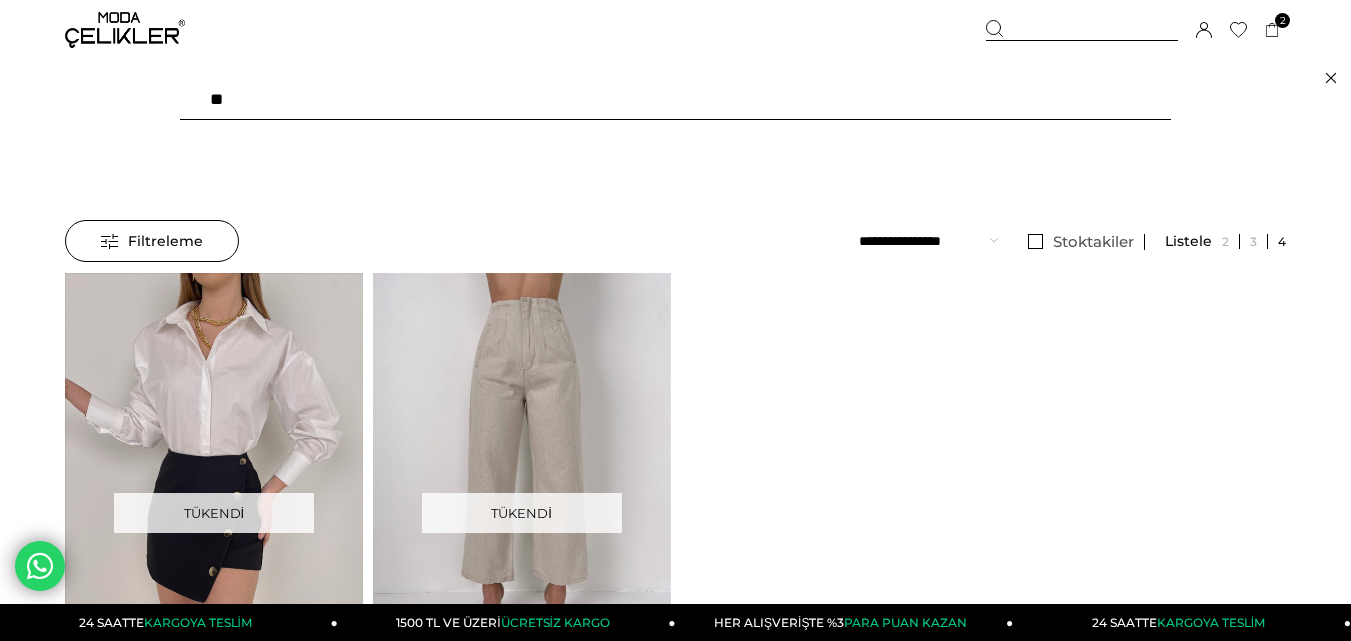 type on "***" 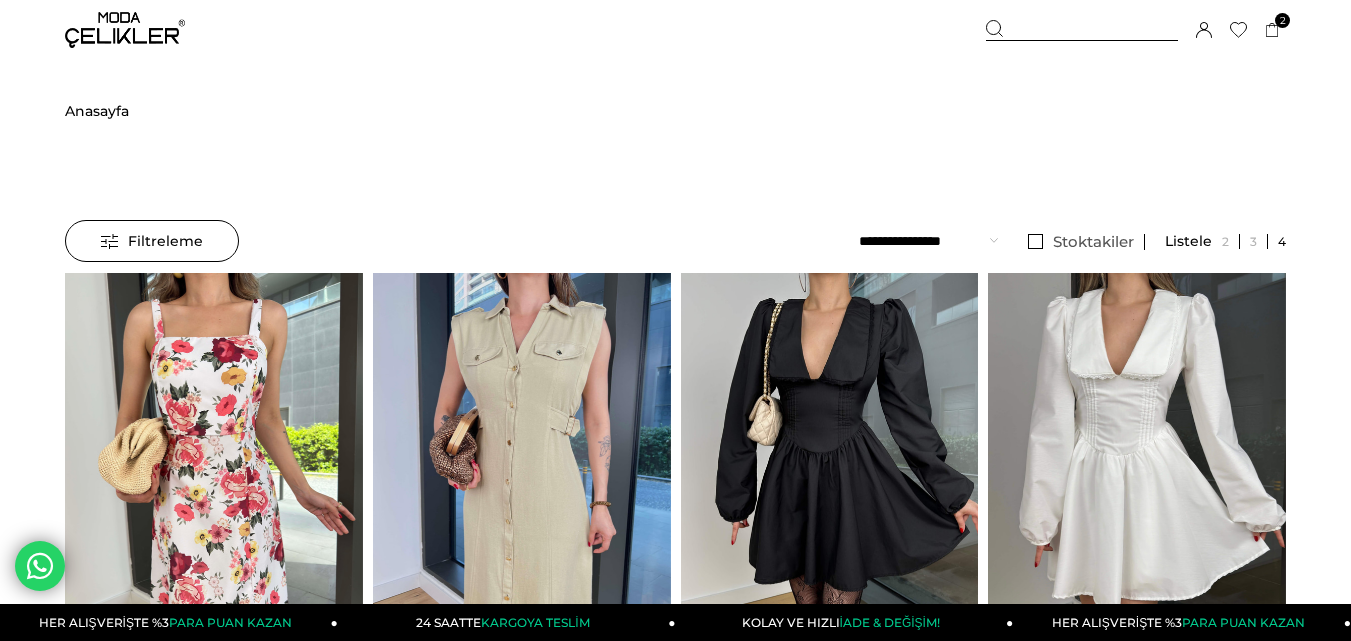 scroll, scrollTop: 0, scrollLeft: 0, axis: both 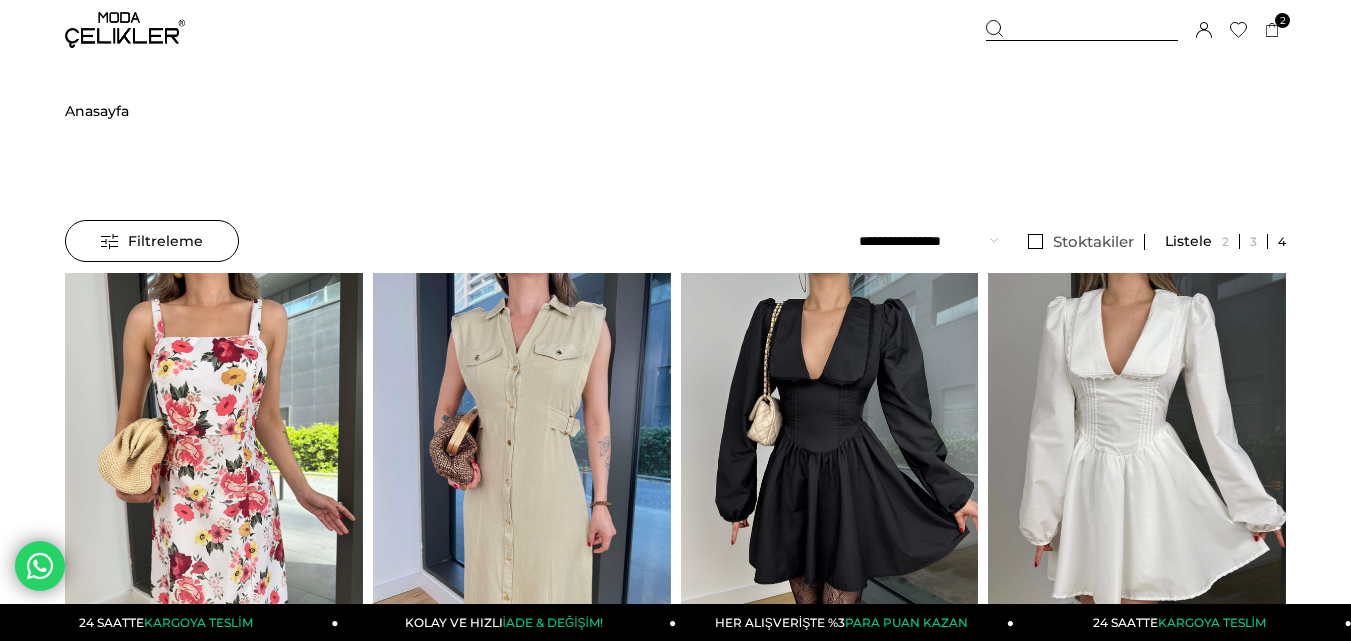 drag, startPoint x: 1028, startPoint y: 25, endPoint x: 384, endPoint y: 79, distance: 646.26 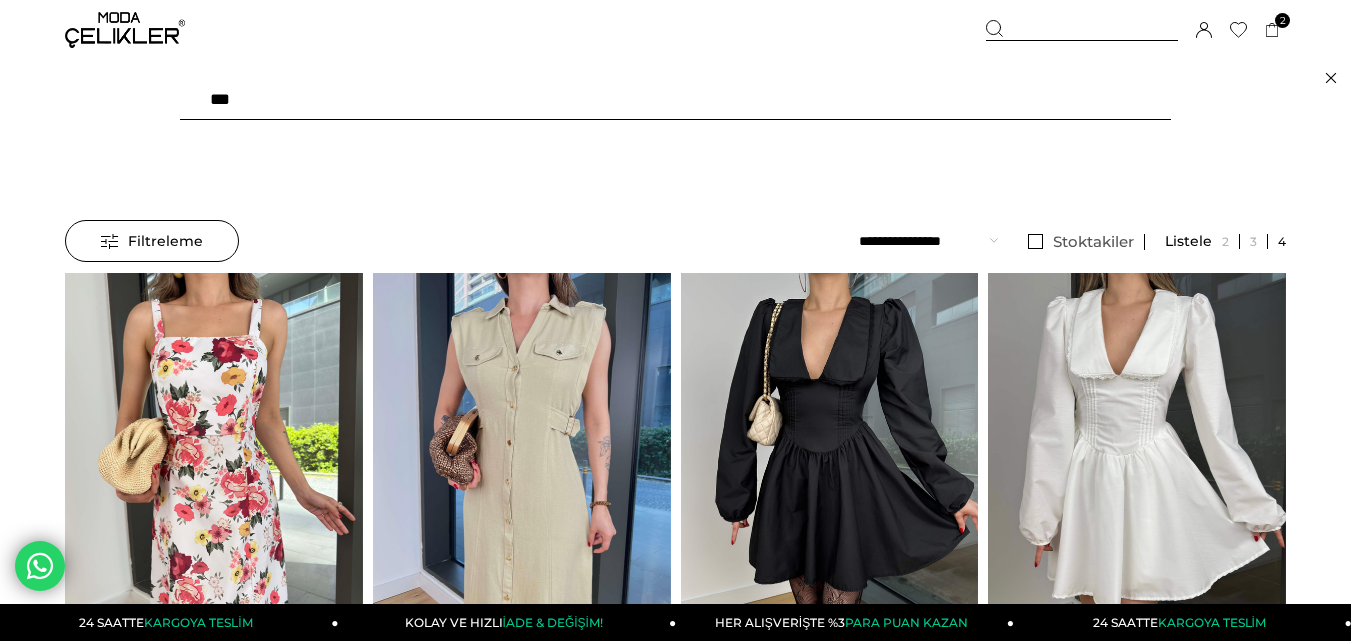 click on "***" at bounding box center [675, 100] 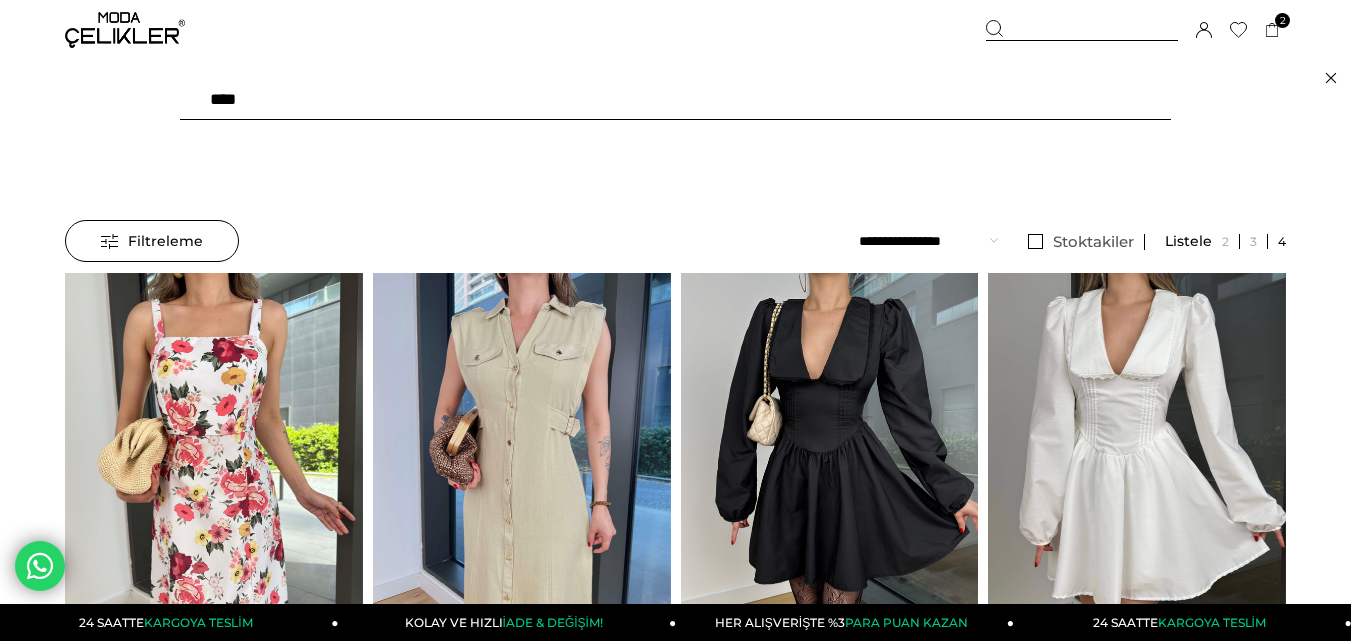 type on "*****" 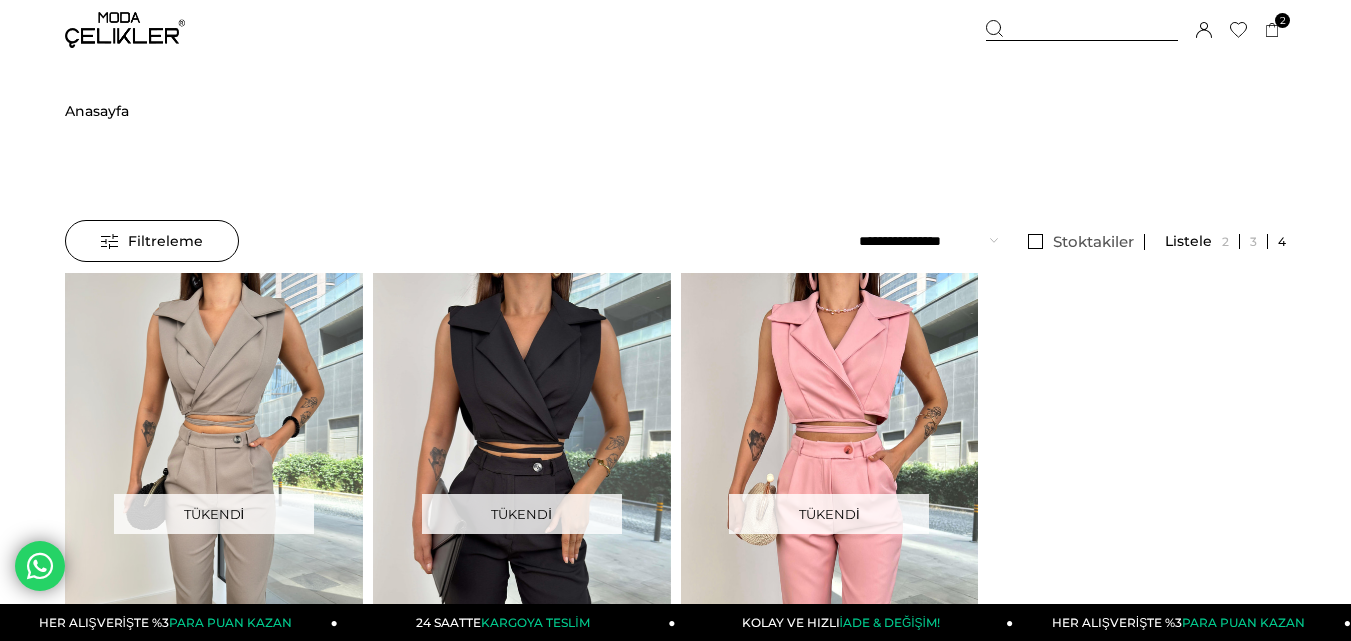 scroll, scrollTop: 0, scrollLeft: 0, axis: both 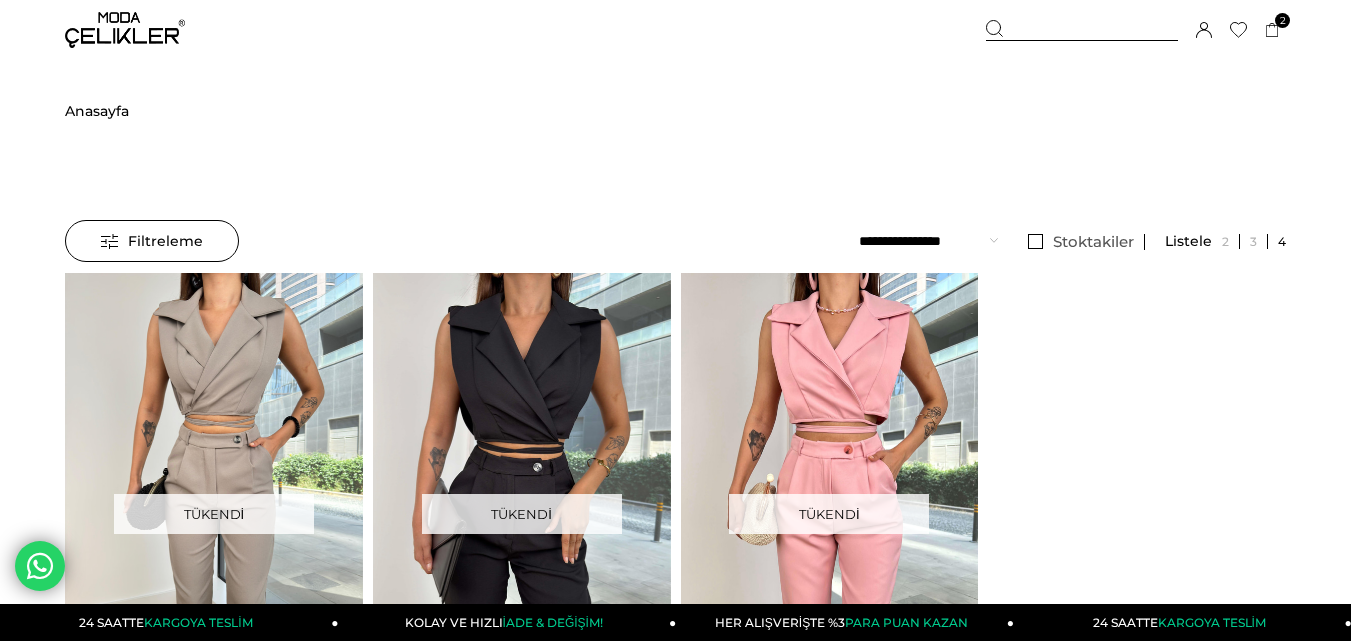 click at bounding box center [1082, 30] 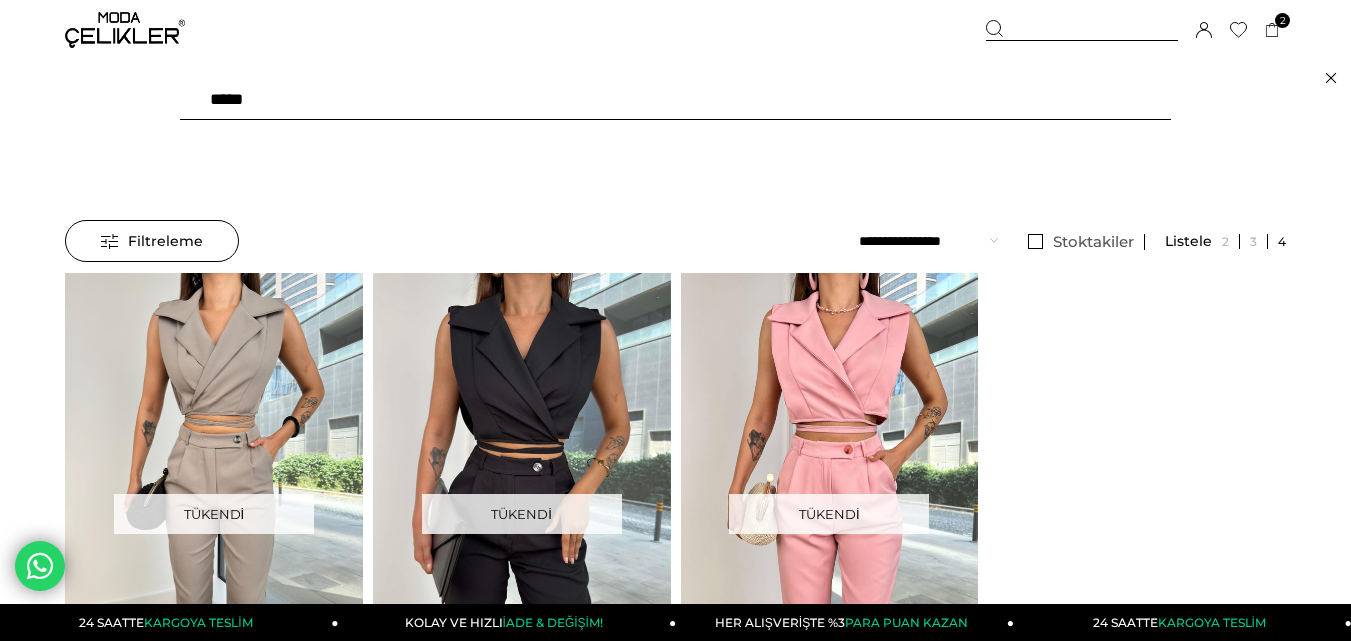 click on "*****" at bounding box center (675, 100) 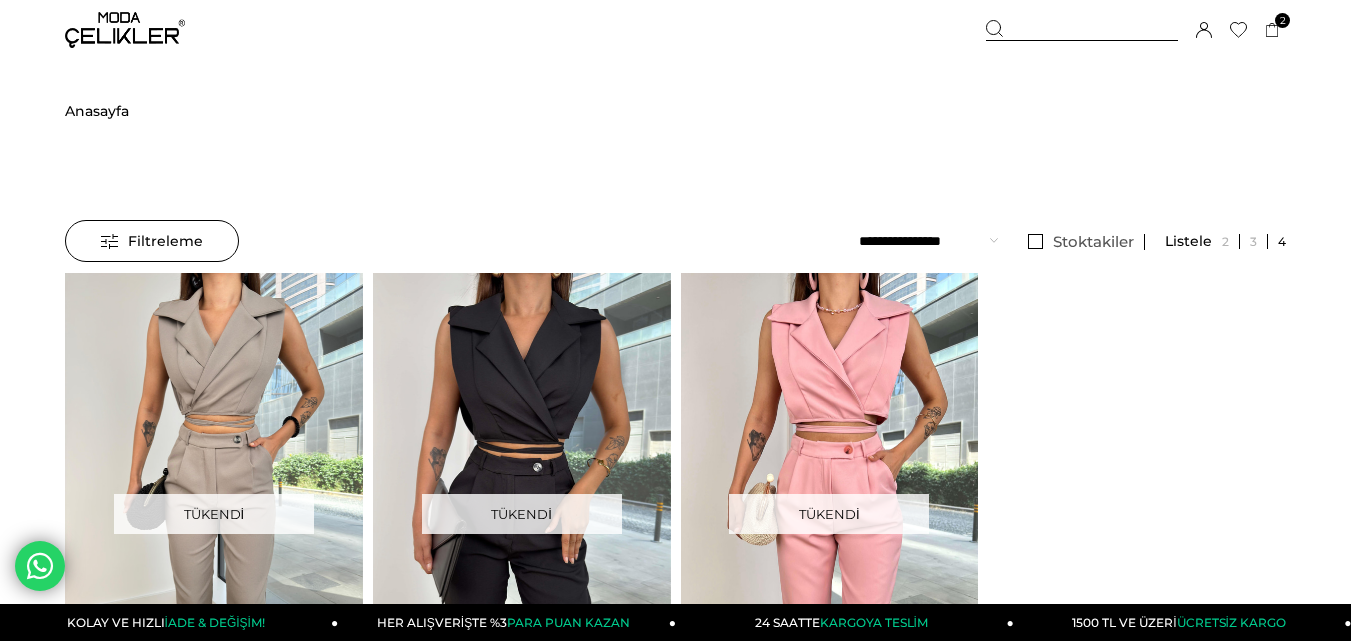 type on "******" 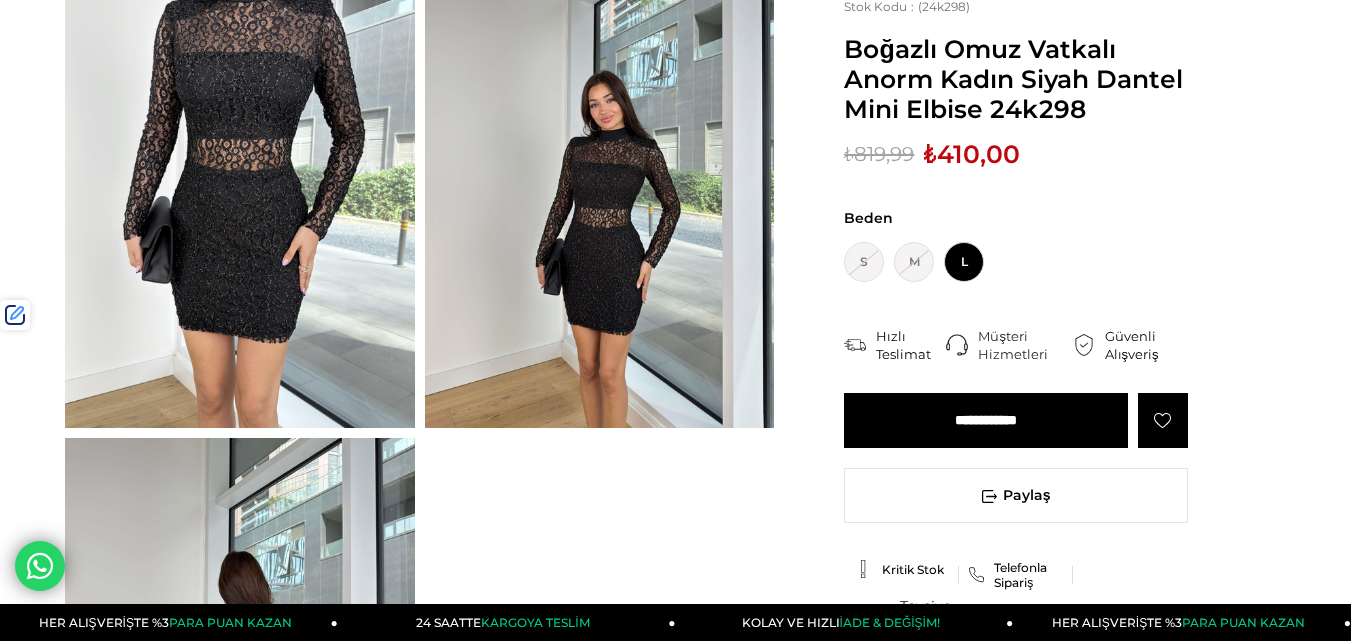 scroll, scrollTop: 200, scrollLeft: 0, axis: vertical 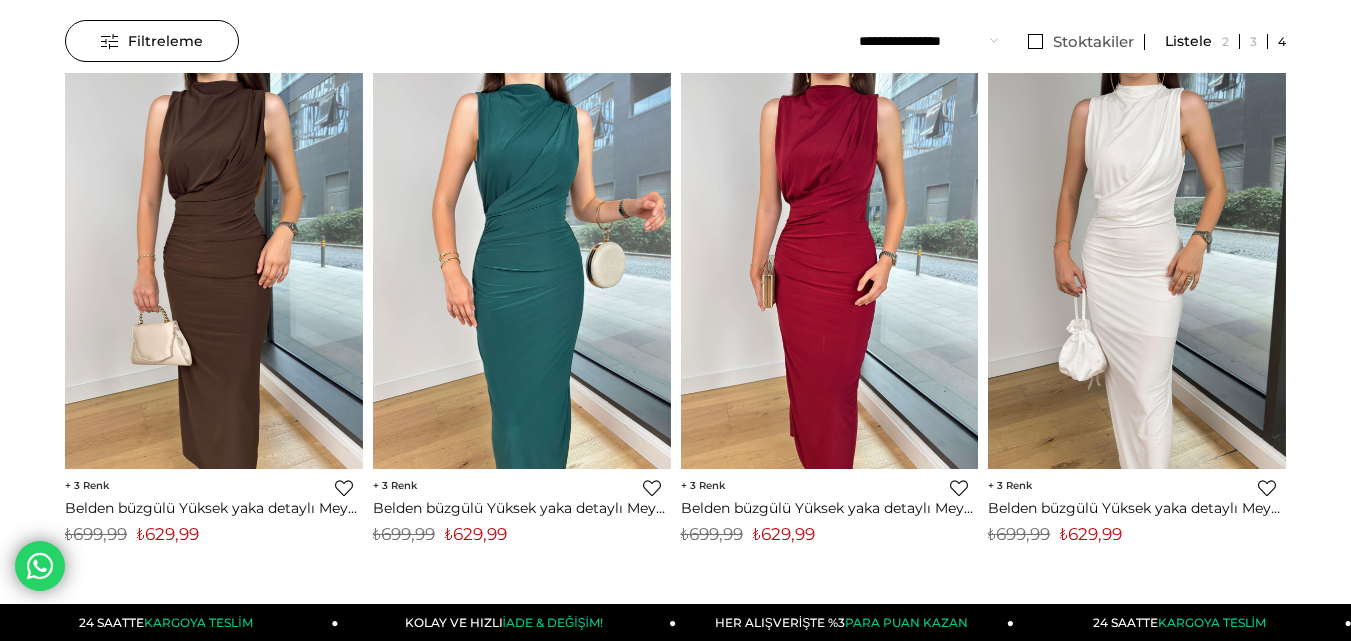 click on "₺629,99" at bounding box center (784, 534) 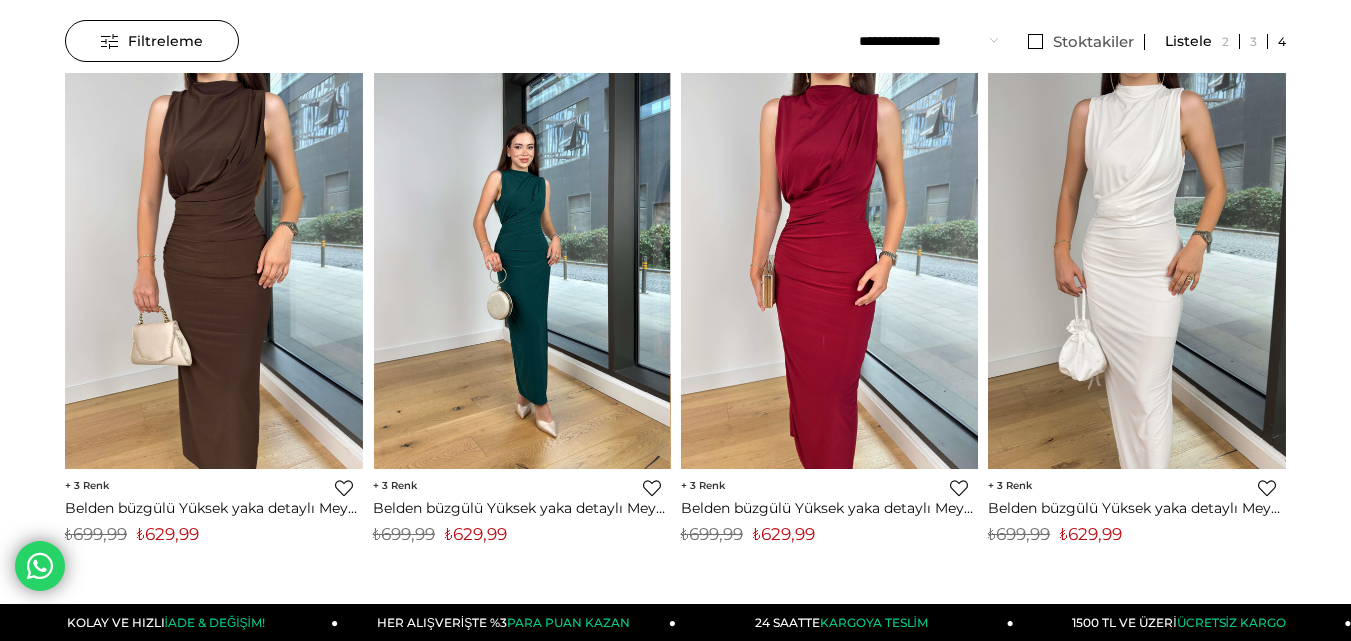 copy on "629,99" 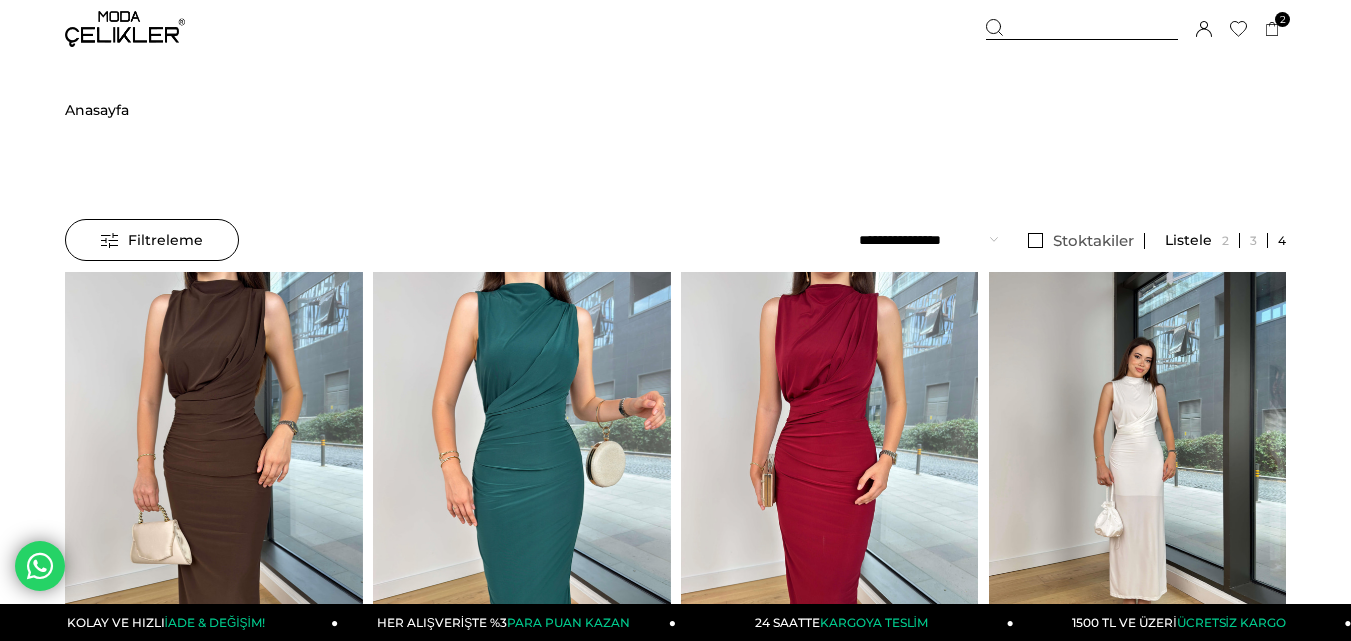 scroll, scrollTop: 0, scrollLeft: 0, axis: both 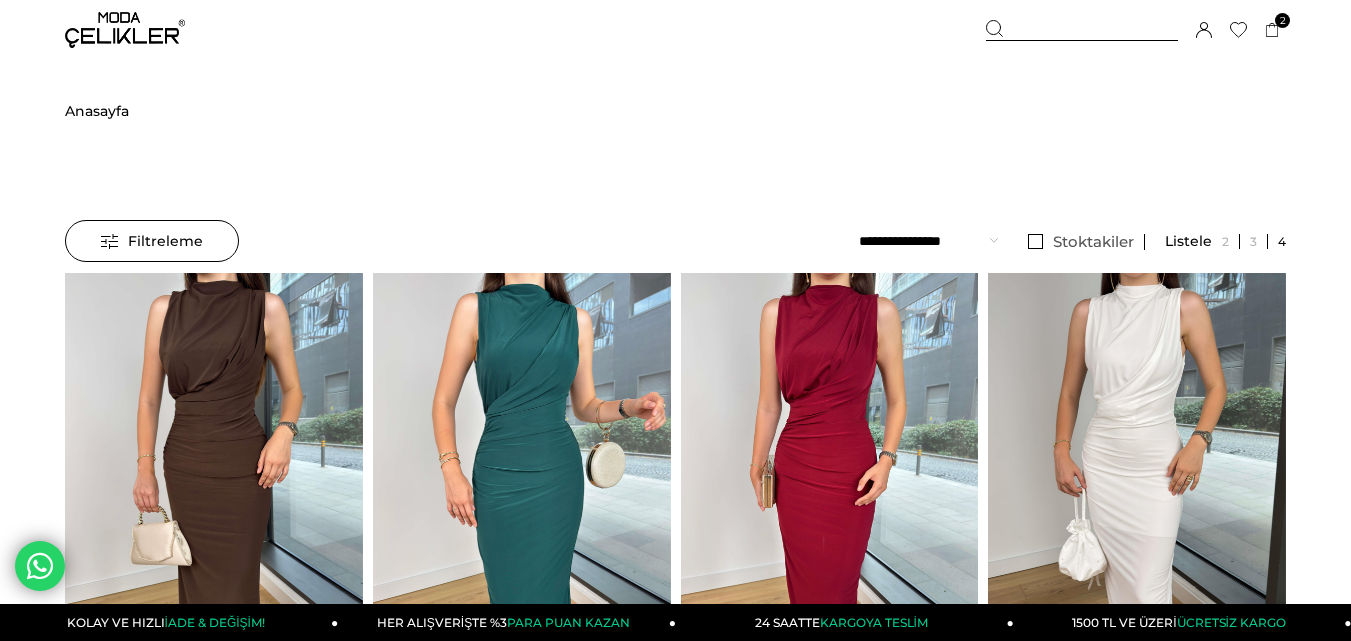 click at bounding box center [1082, 30] 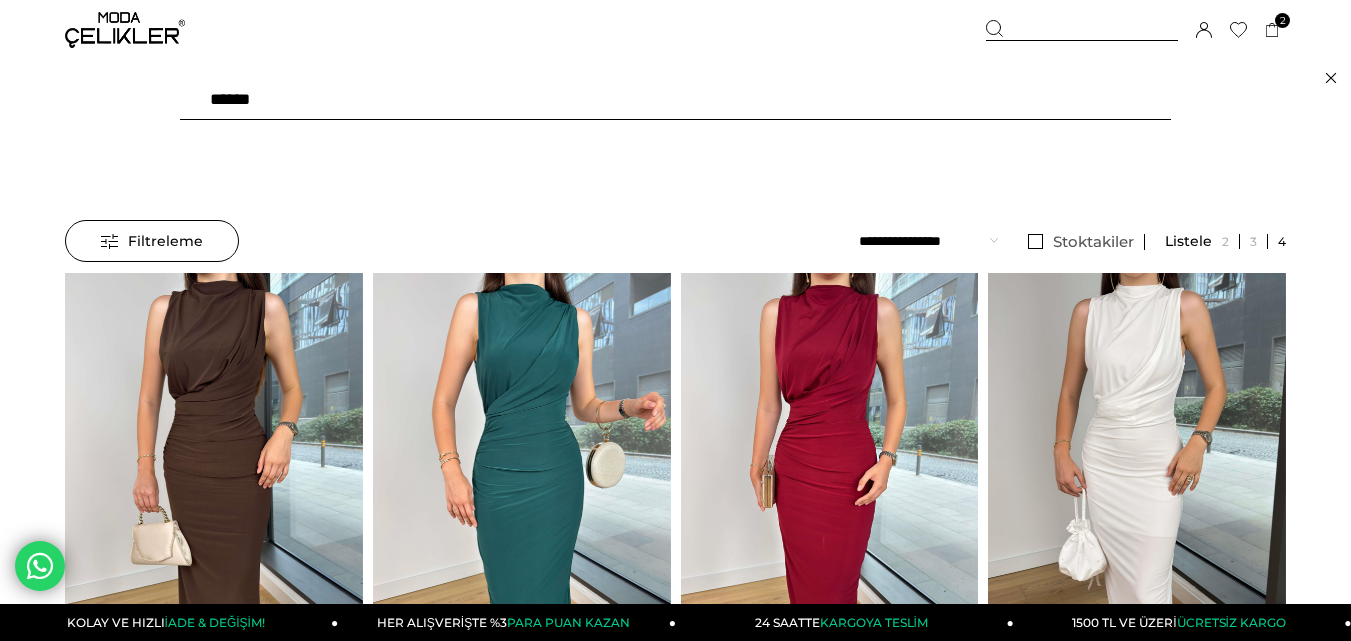 drag, startPoint x: 1048, startPoint y: 30, endPoint x: 681, endPoint y: 72, distance: 369.39545 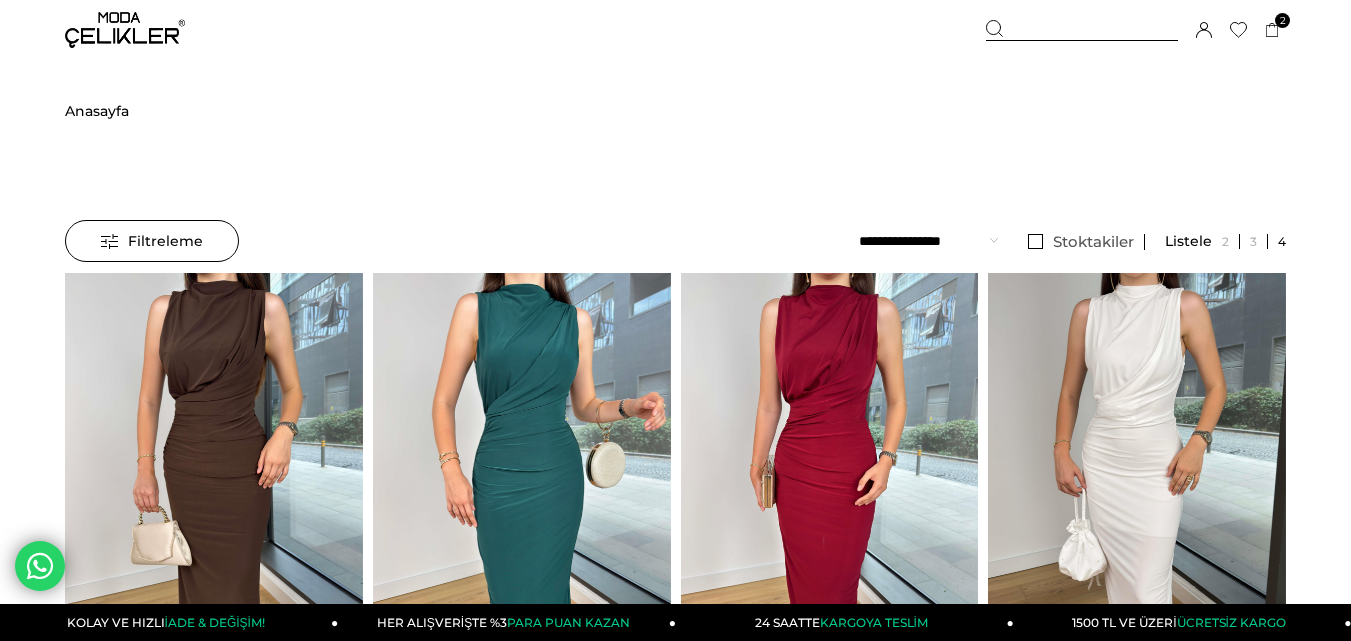 click at bounding box center [1082, 30] 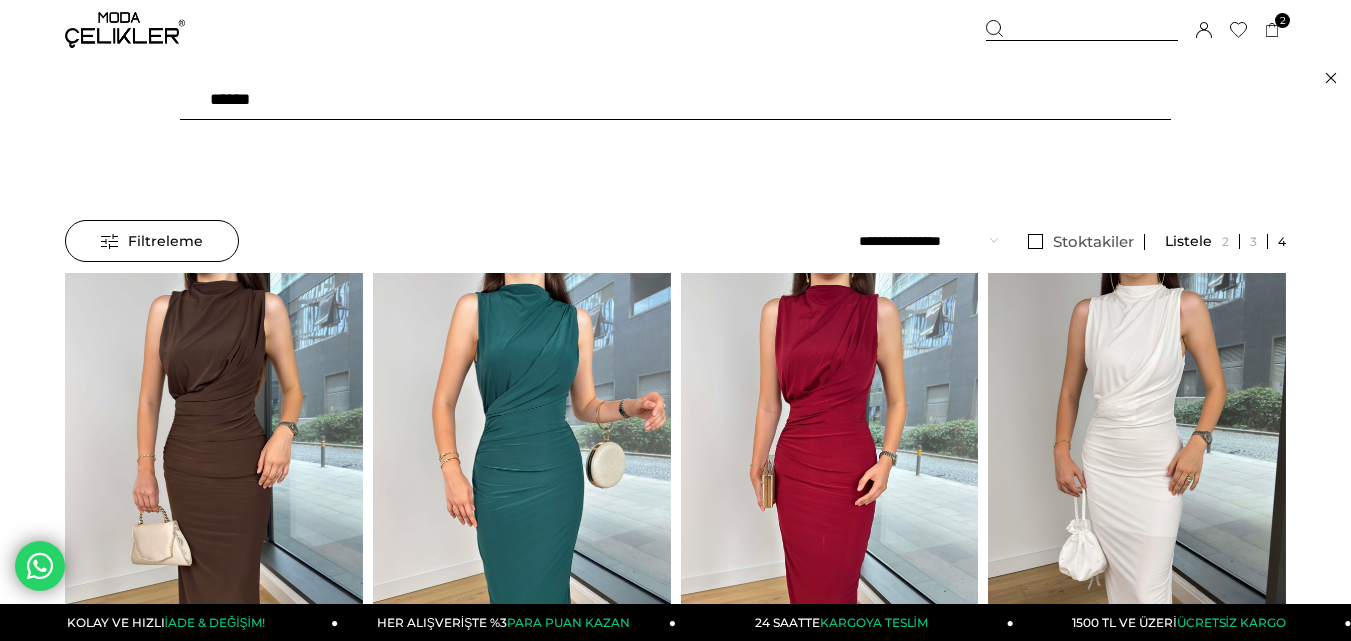 click on "******" at bounding box center [675, 100] 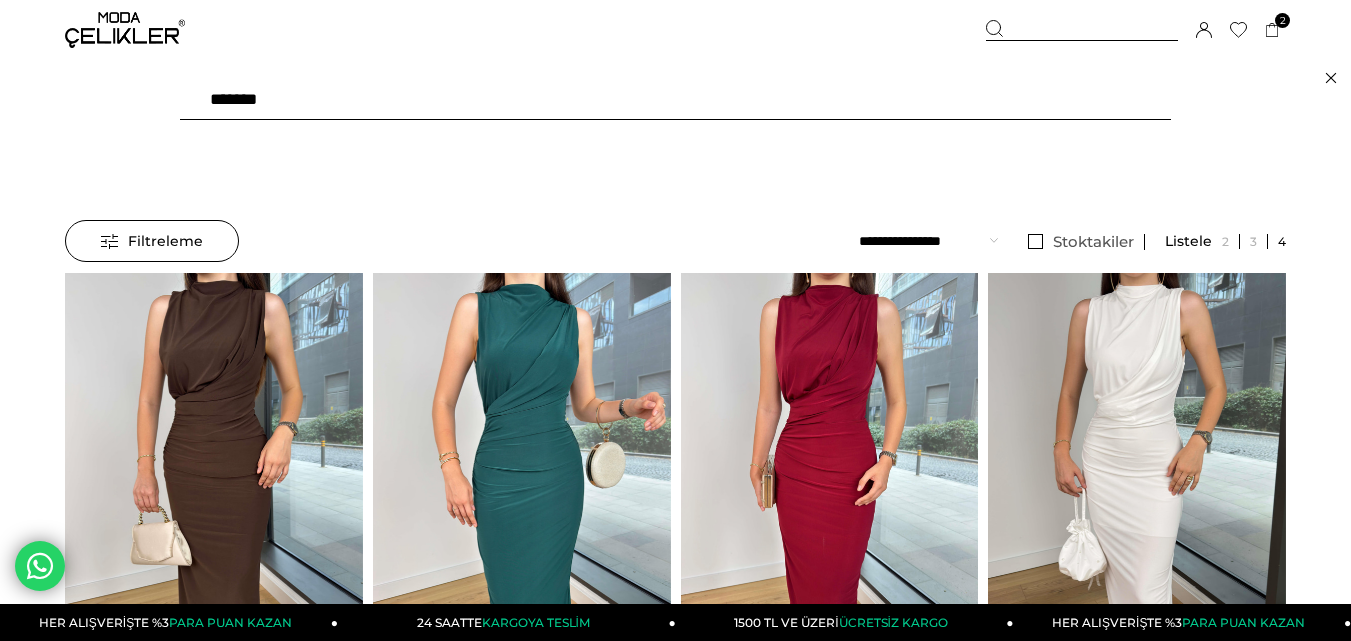 type on "******" 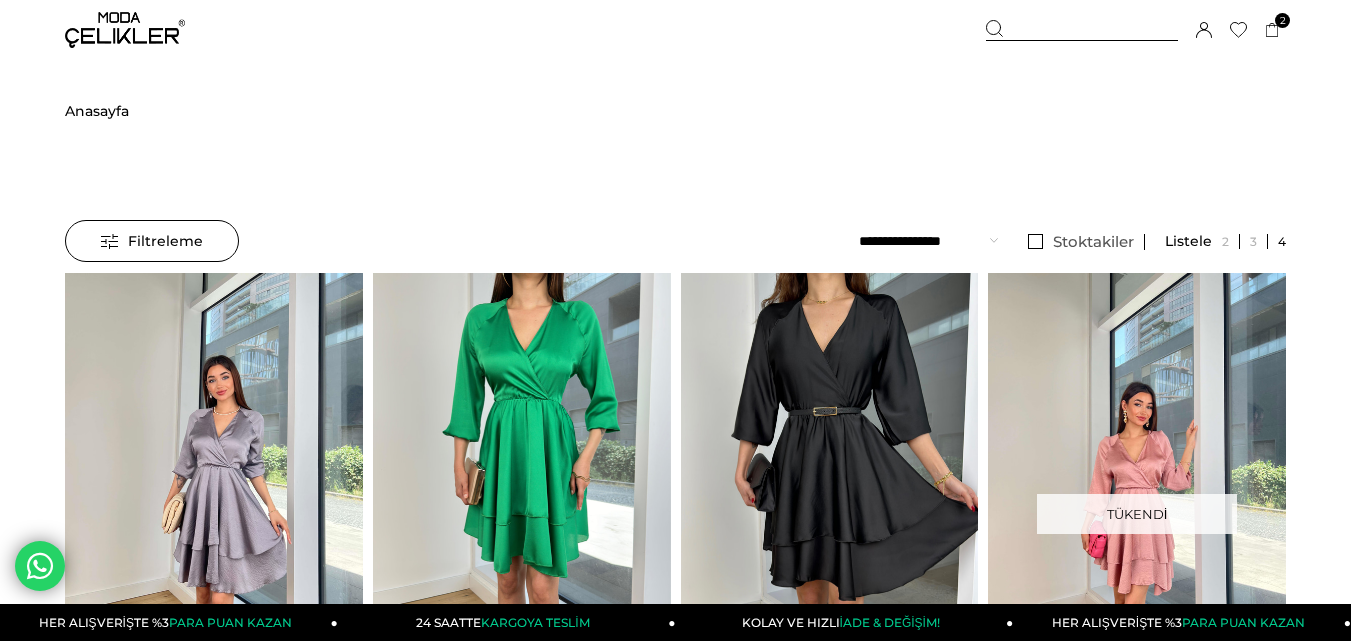 scroll, scrollTop: 0, scrollLeft: 0, axis: both 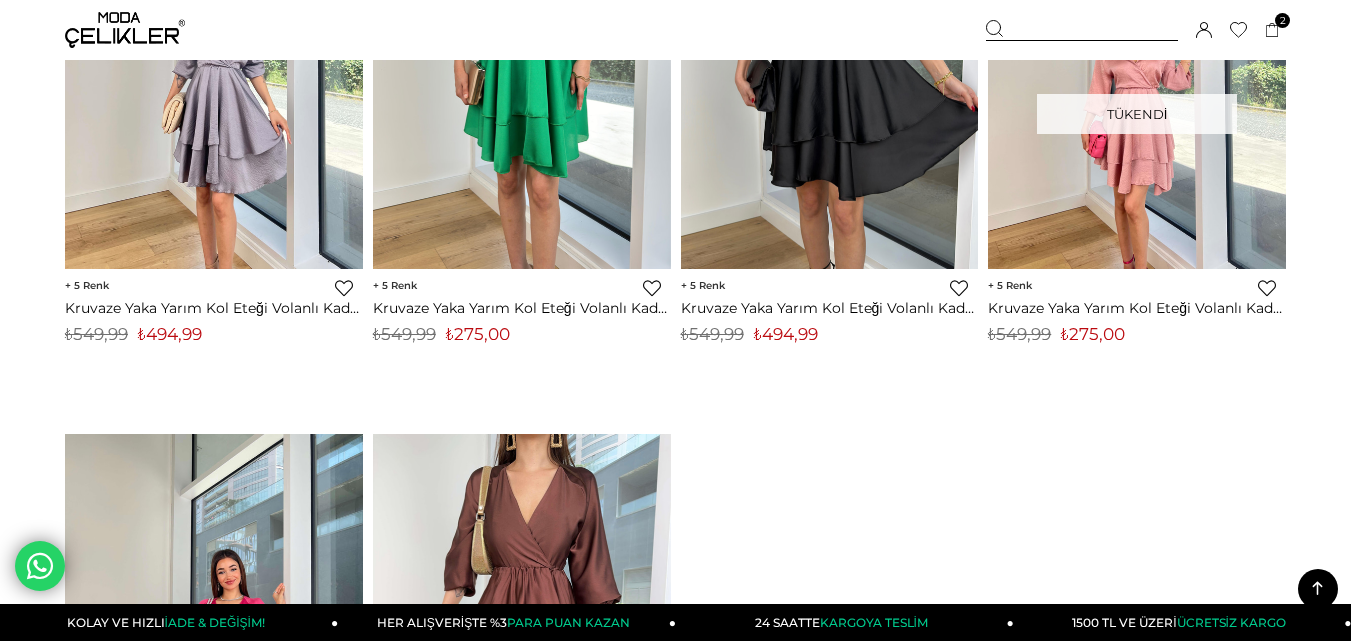 click on "₺494,99" at bounding box center (786, 334) 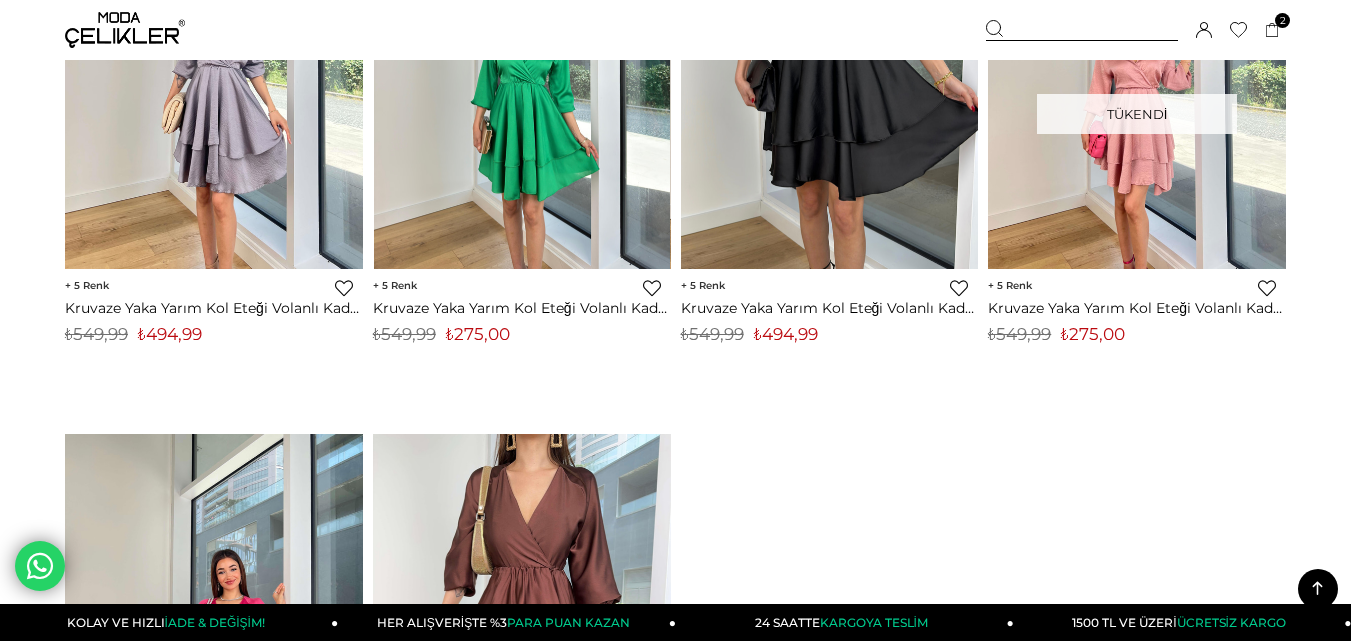 copy on "494,99" 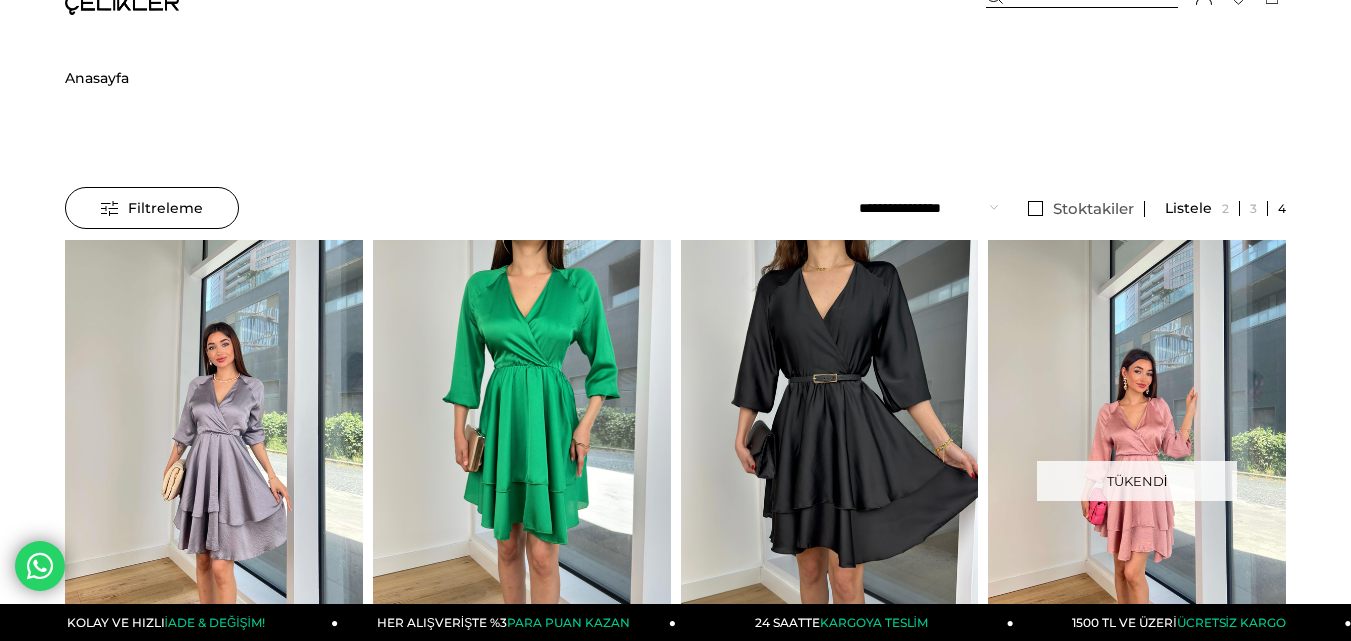 scroll, scrollTop: 0, scrollLeft: 0, axis: both 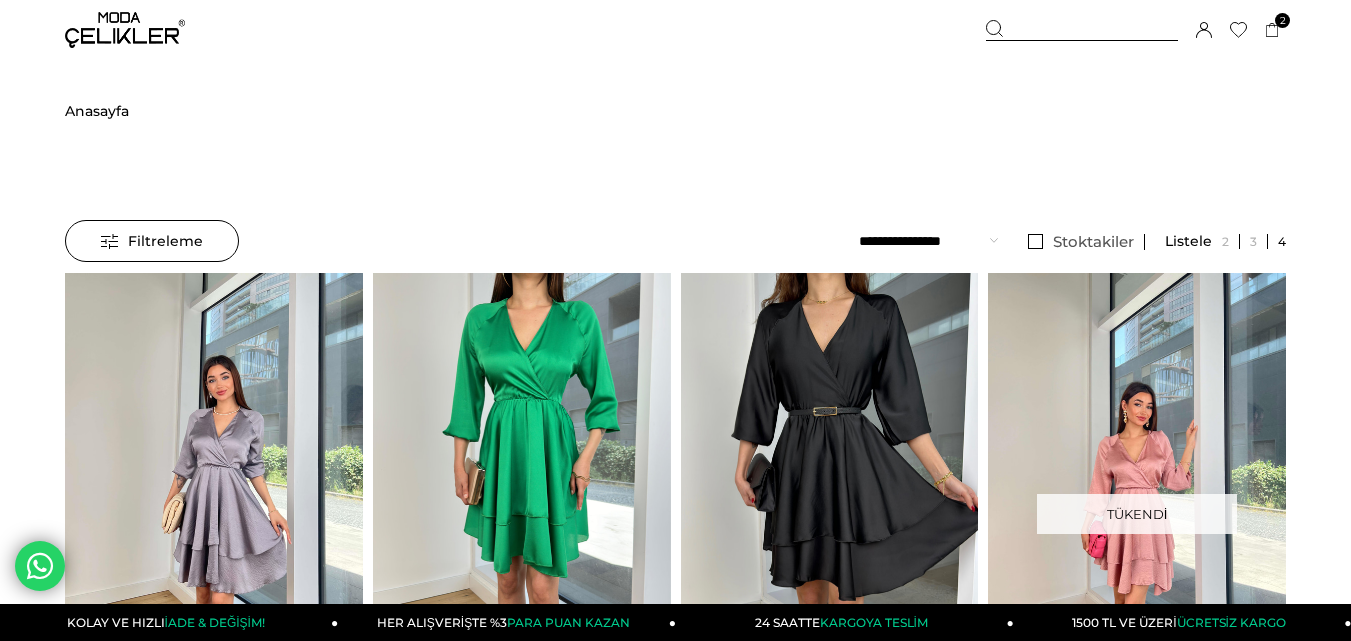 click at bounding box center [1082, 30] 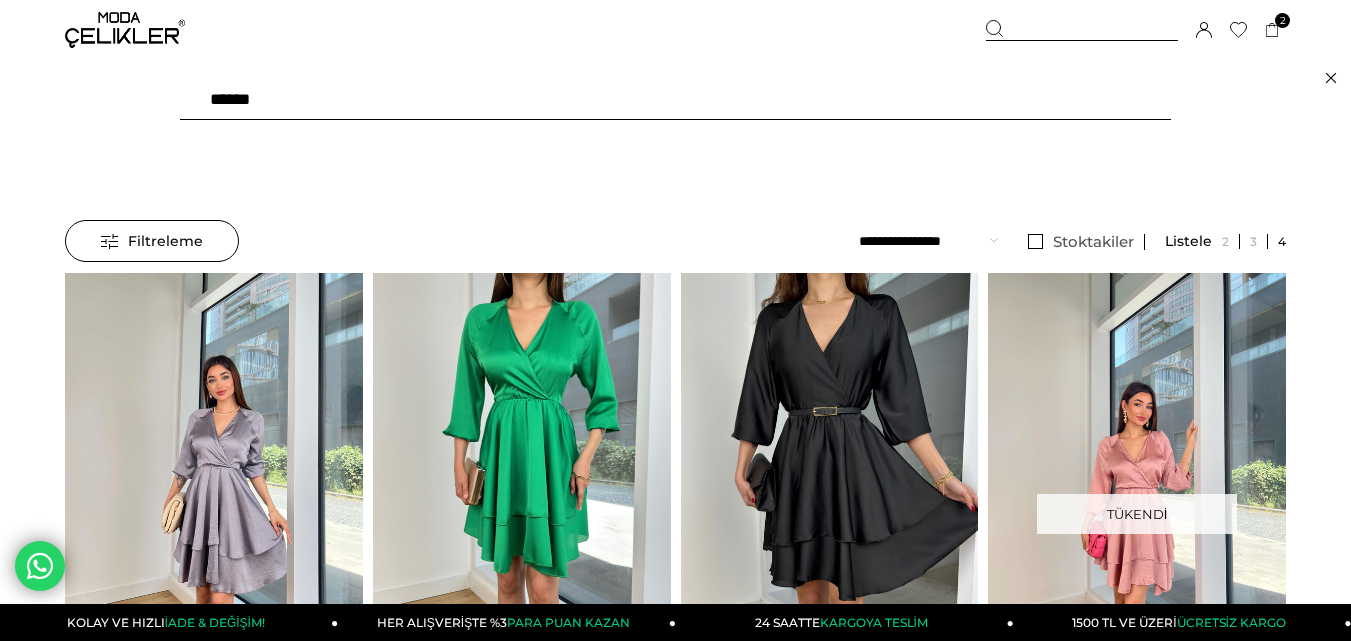 click on "******" at bounding box center [675, 100] 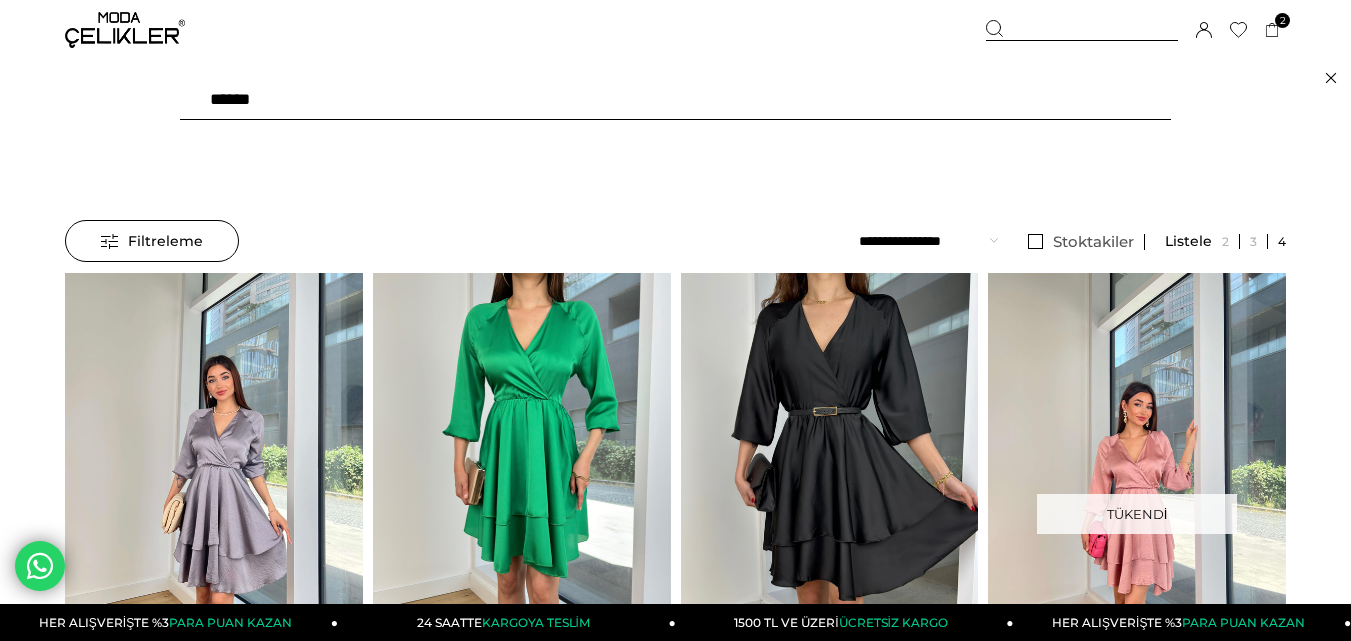 click on "******" at bounding box center (675, 100) 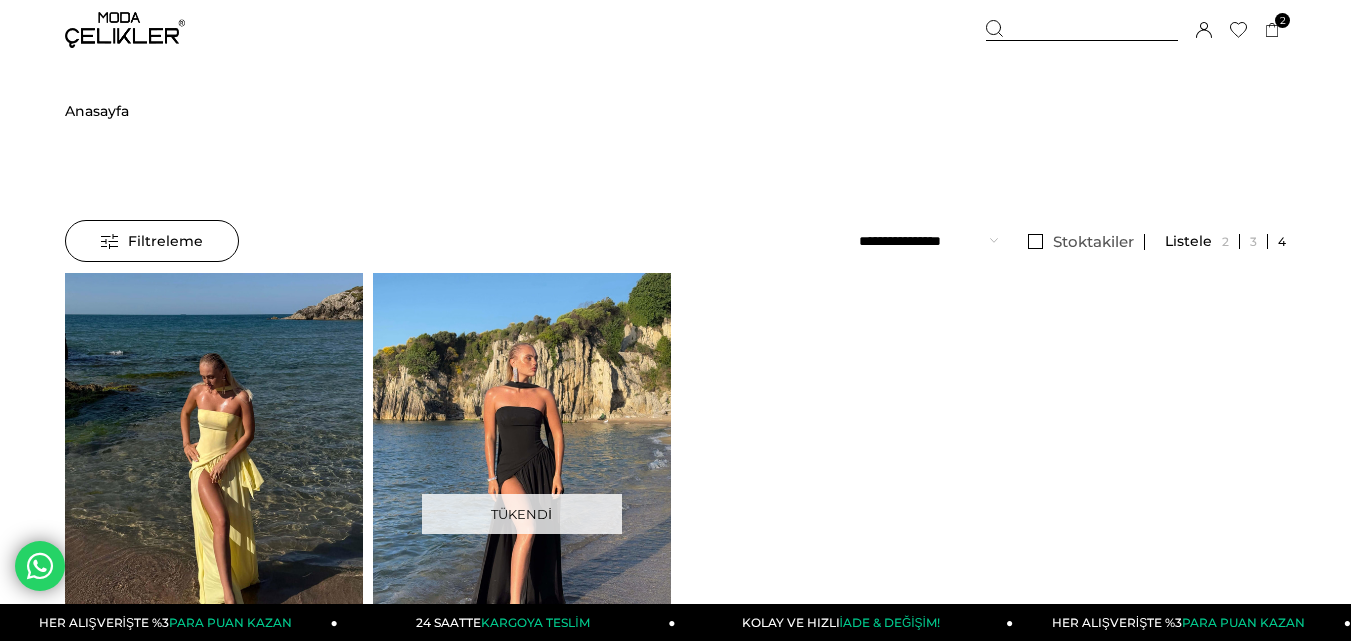 scroll, scrollTop: 0, scrollLeft: 0, axis: both 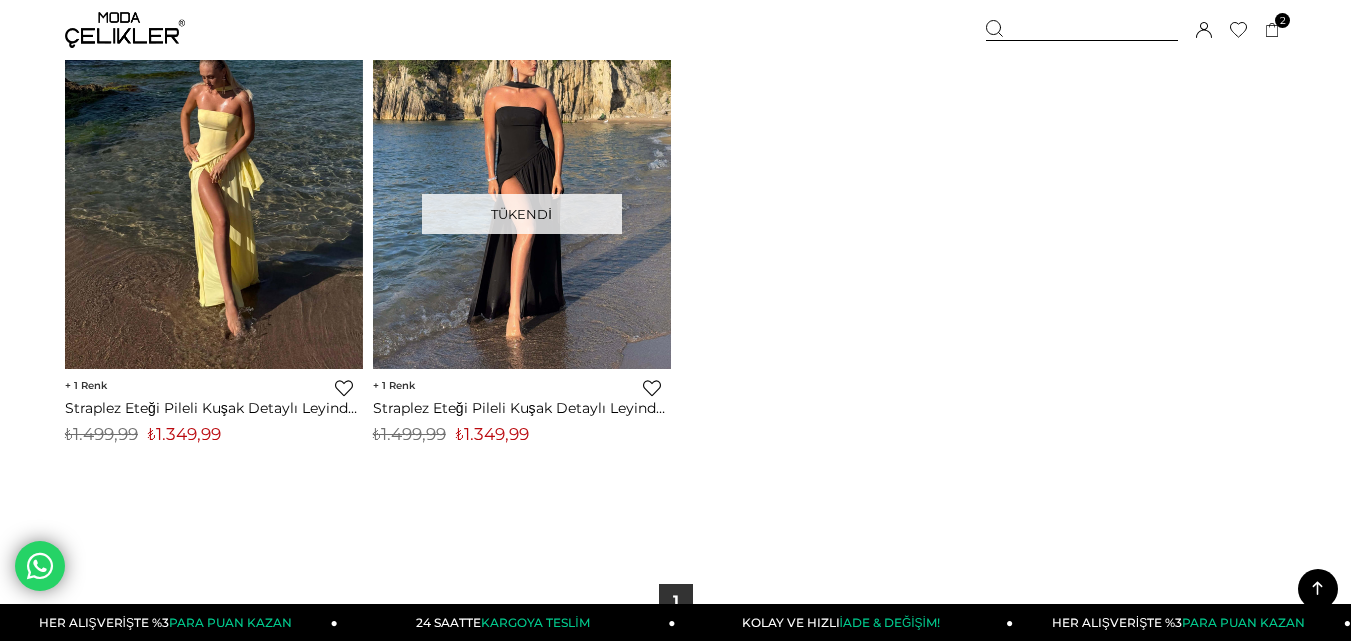 click on "₺1.349,99" at bounding box center (184, 434) 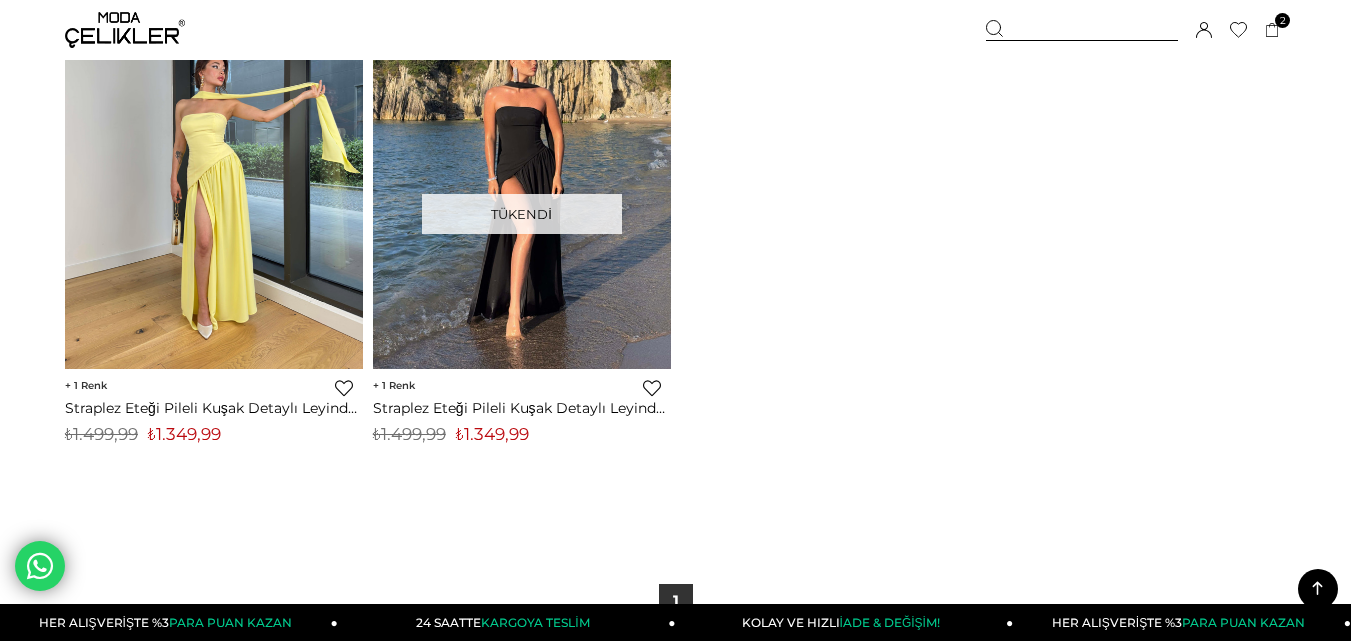 copy on "1.349,99" 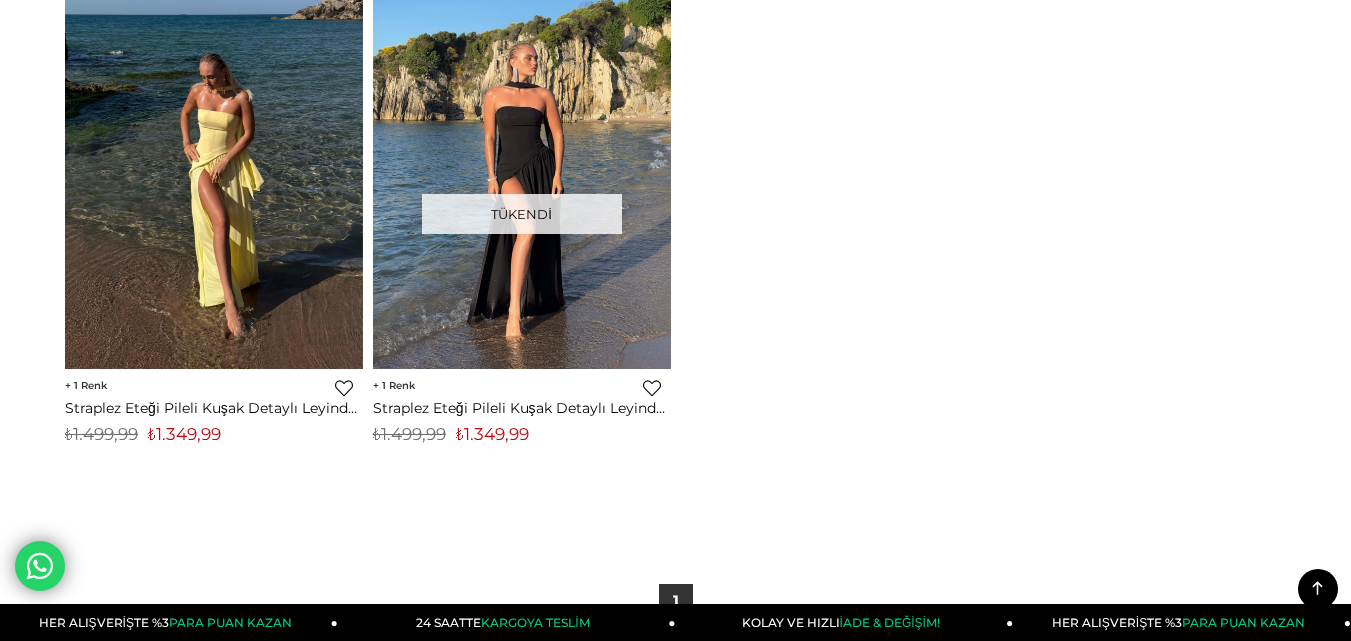 scroll, scrollTop: 0, scrollLeft: 0, axis: both 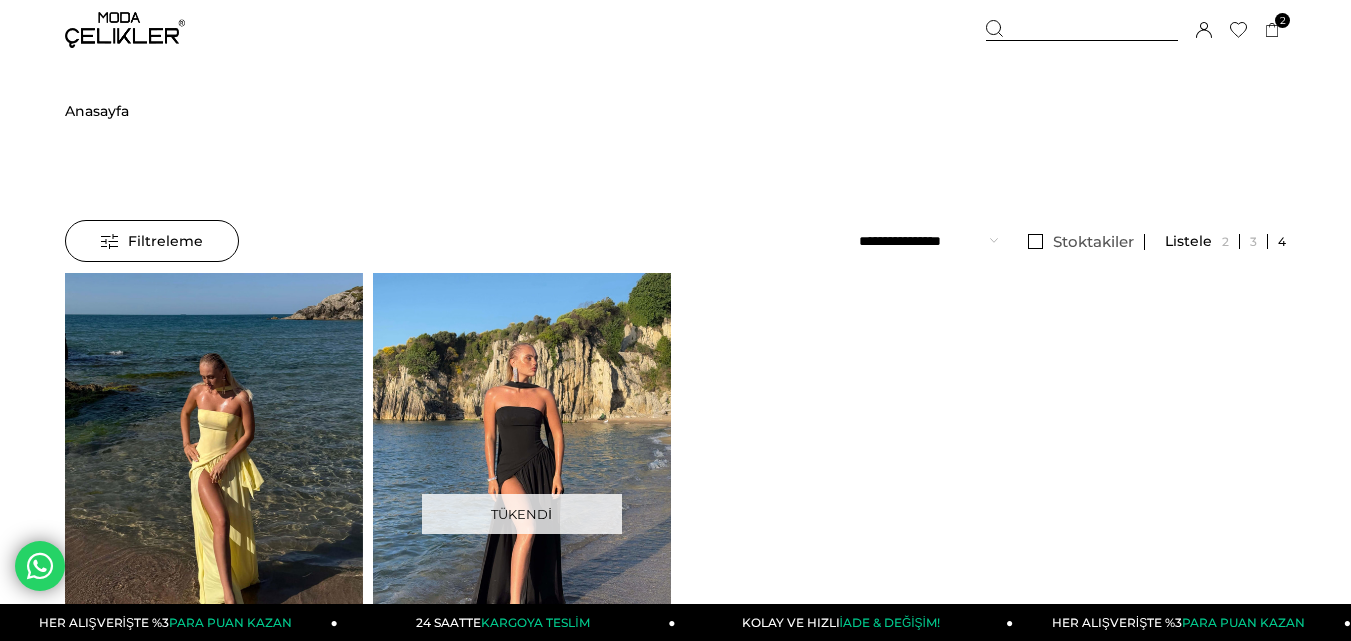drag, startPoint x: 1058, startPoint y: 27, endPoint x: 607, endPoint y: 57, distance: 451.99667 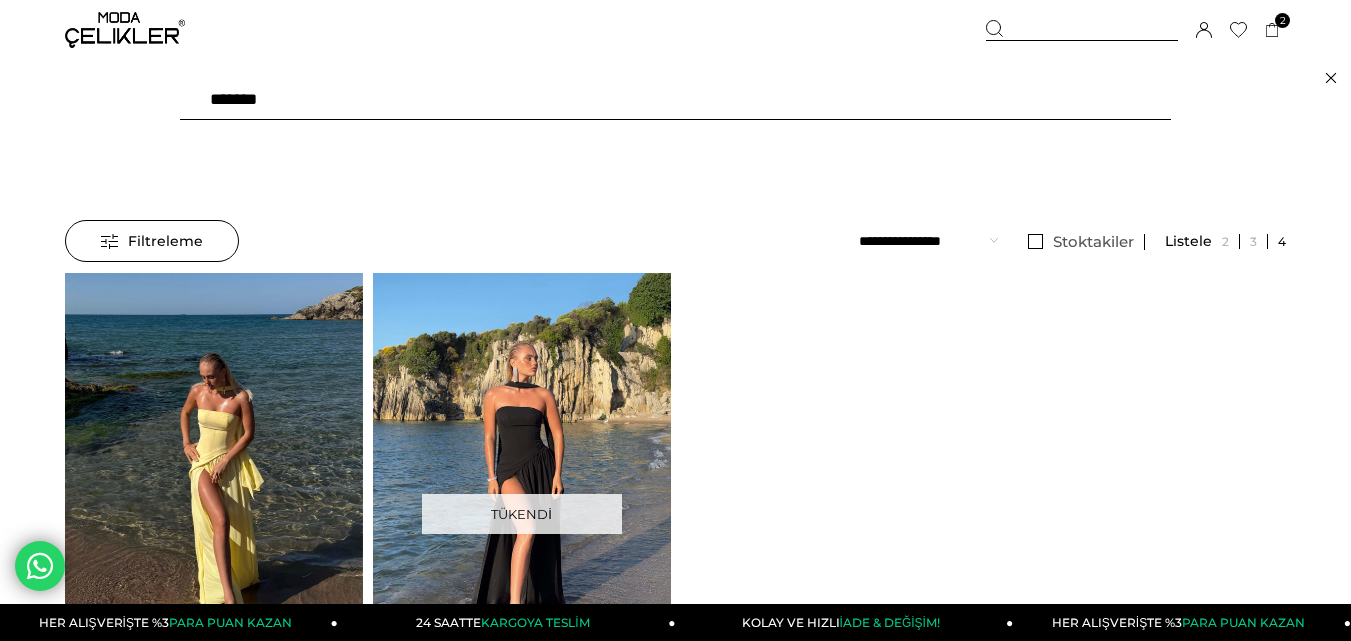 click on "*******" at bounding box center (675, 100) 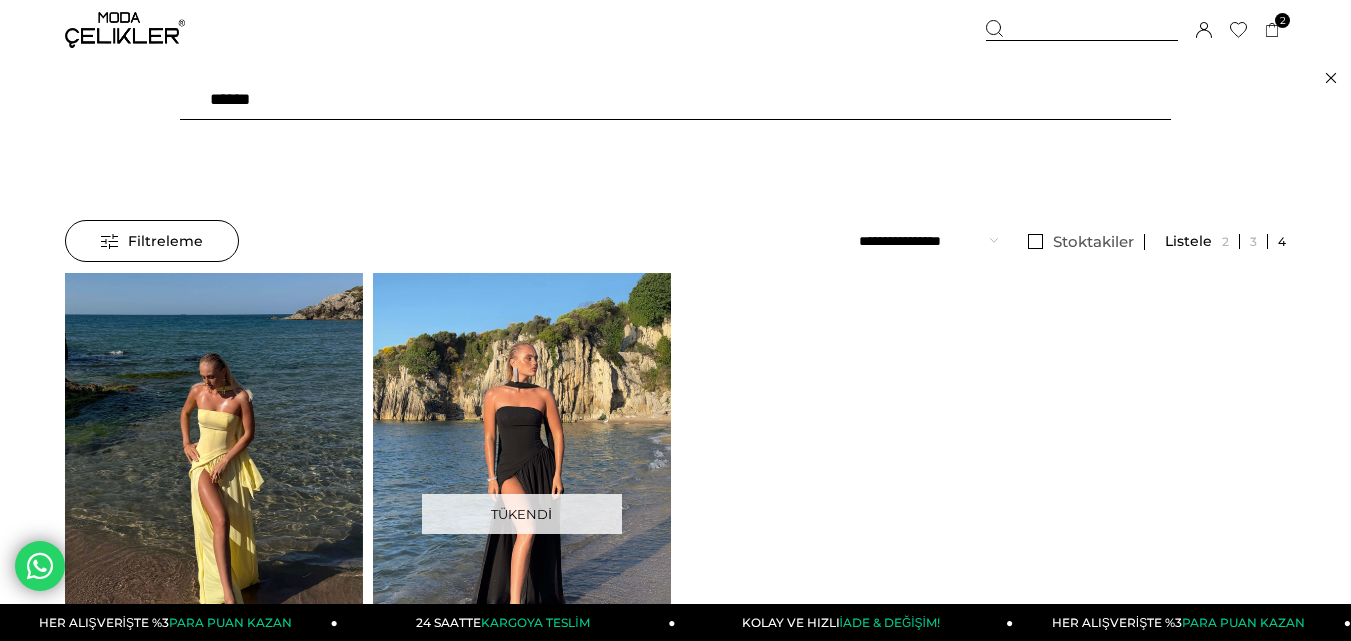 type on "******" 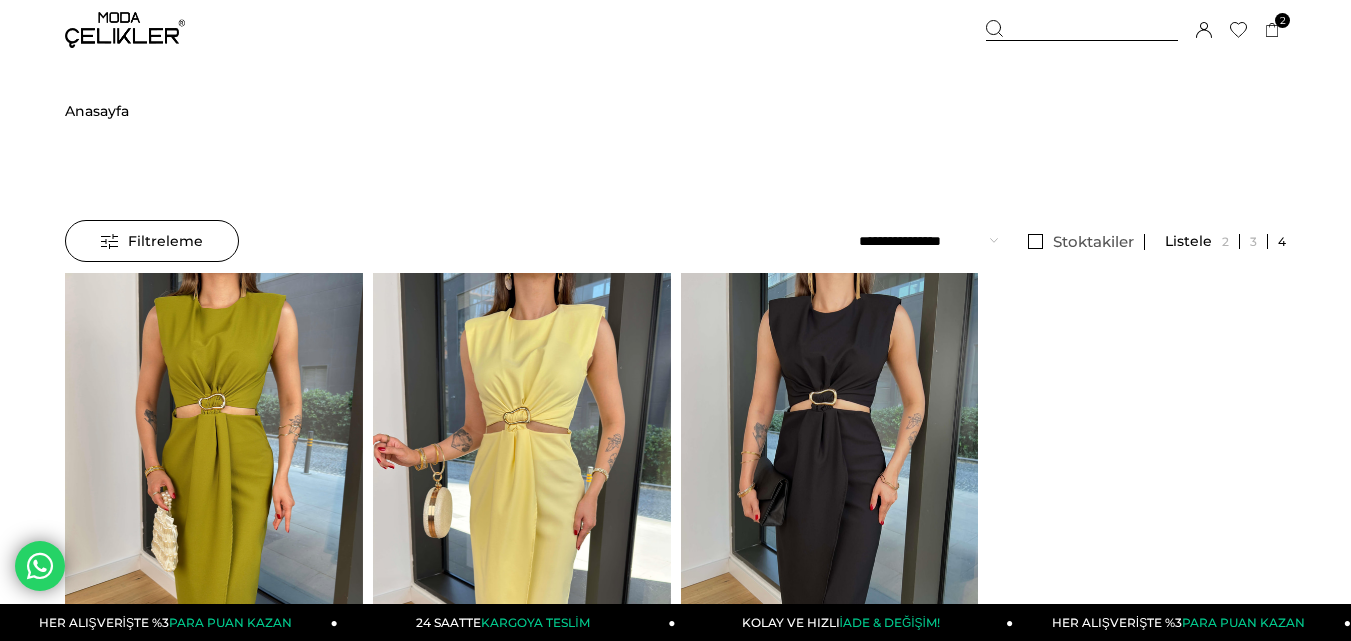 scroll, scrollTop: 0, scrollLeft: 0, axis: both 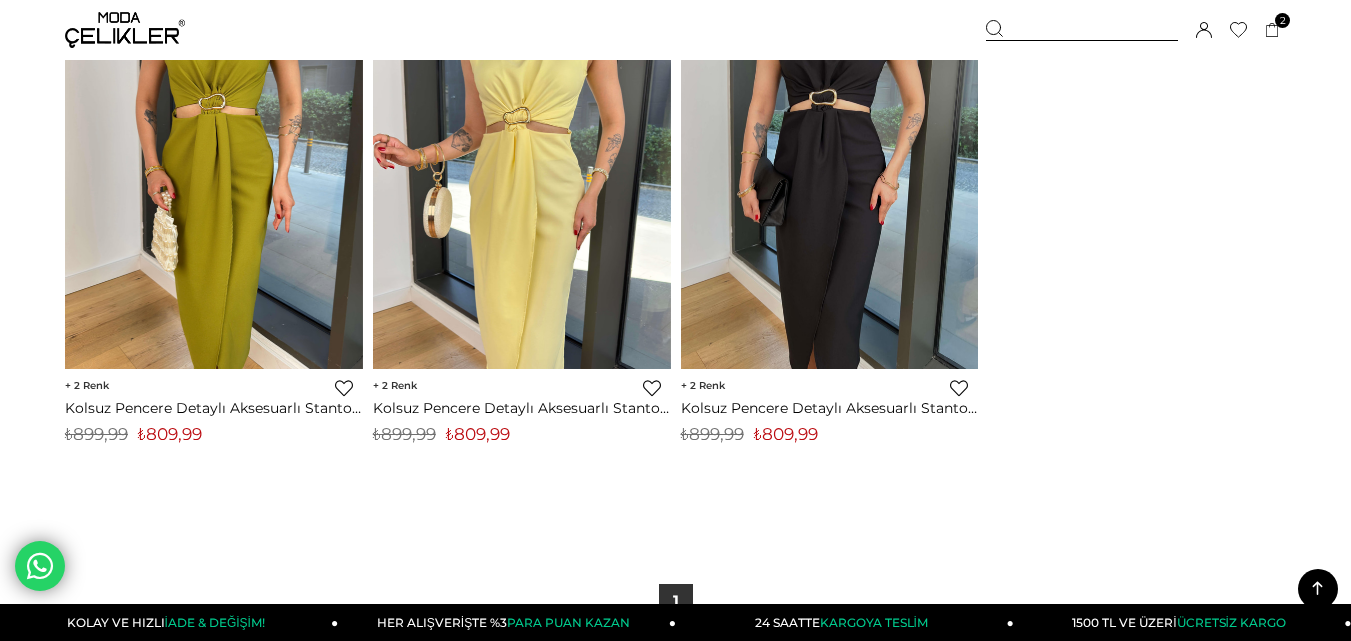 click on "₺809,99" at bounding box center [478, 434] 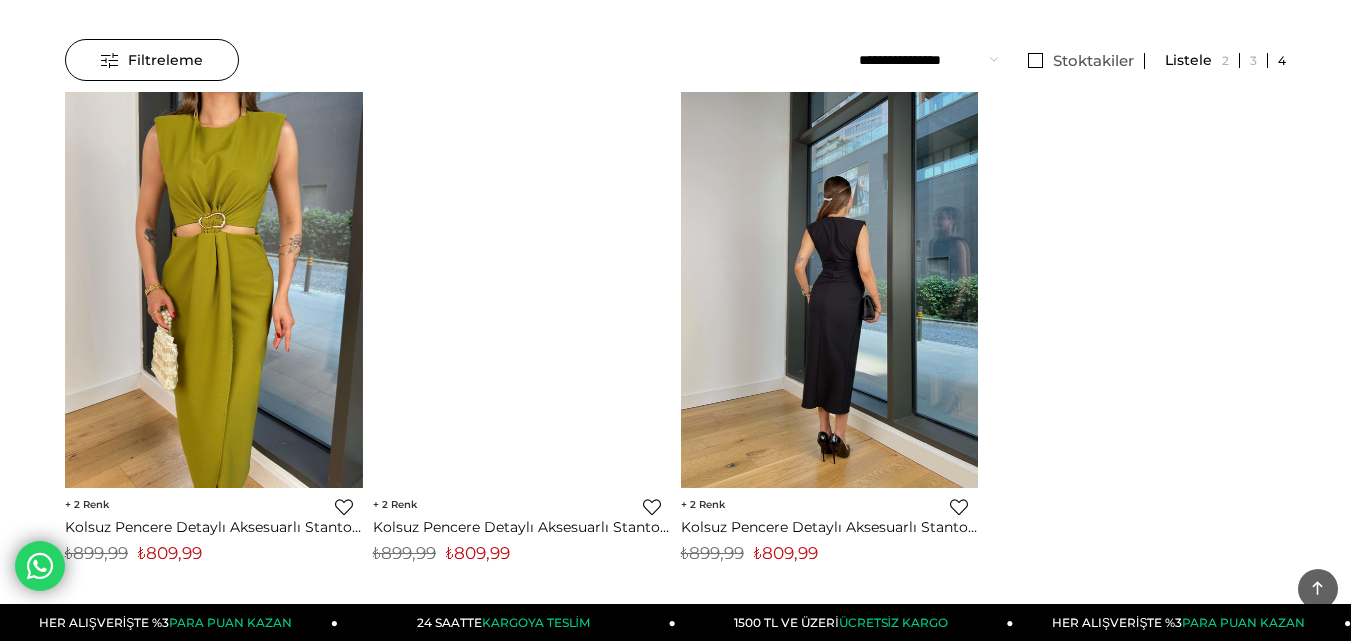scroll, scrollTop: 0, scrollLeft: 0, axis: both 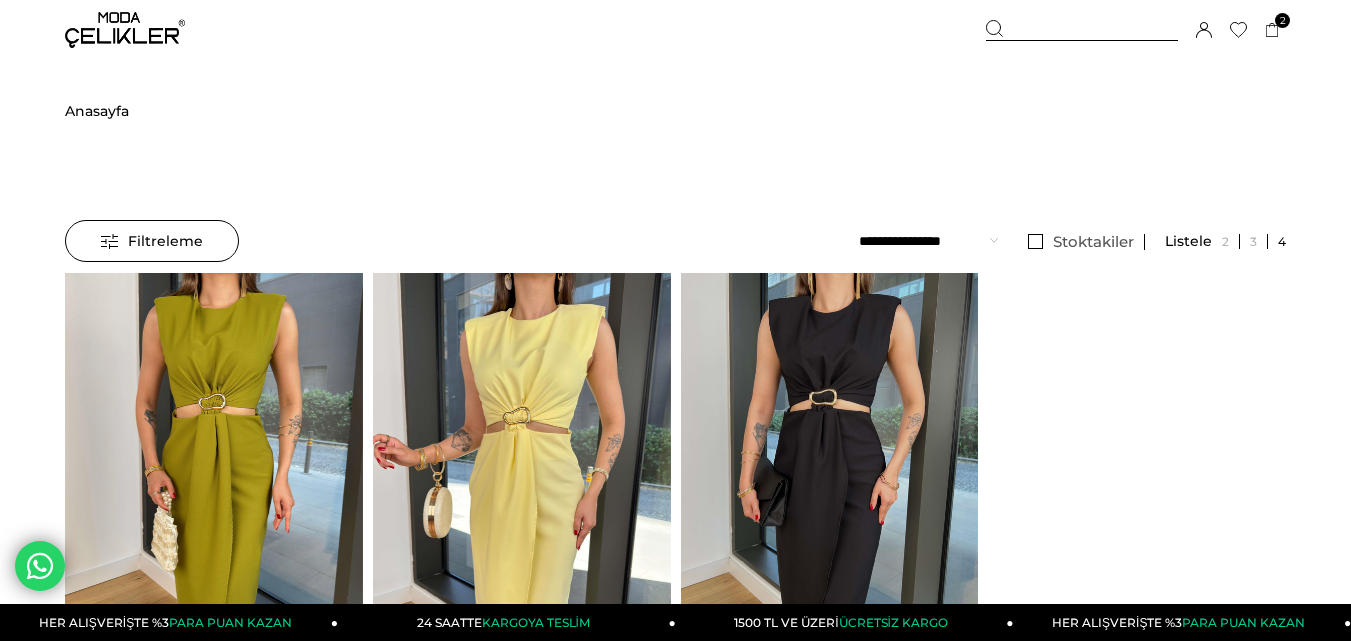 click at bounding box center (1082, 30) 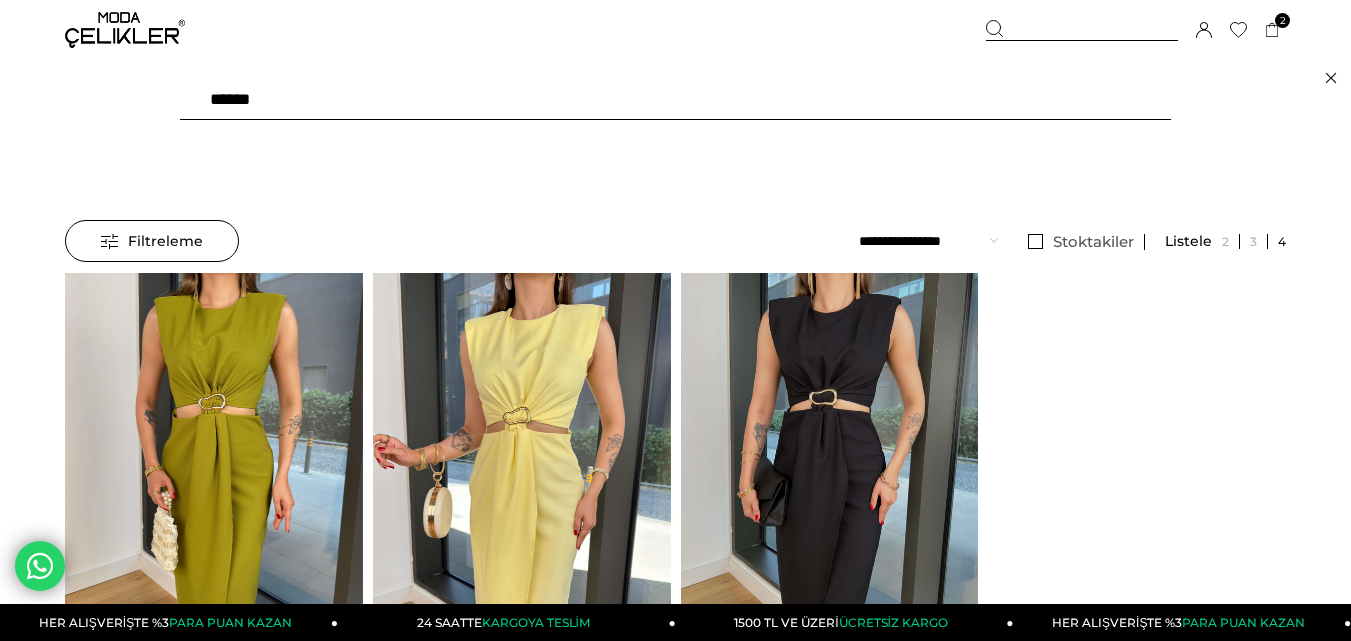 click on "******" at bounding box center (675, 100) 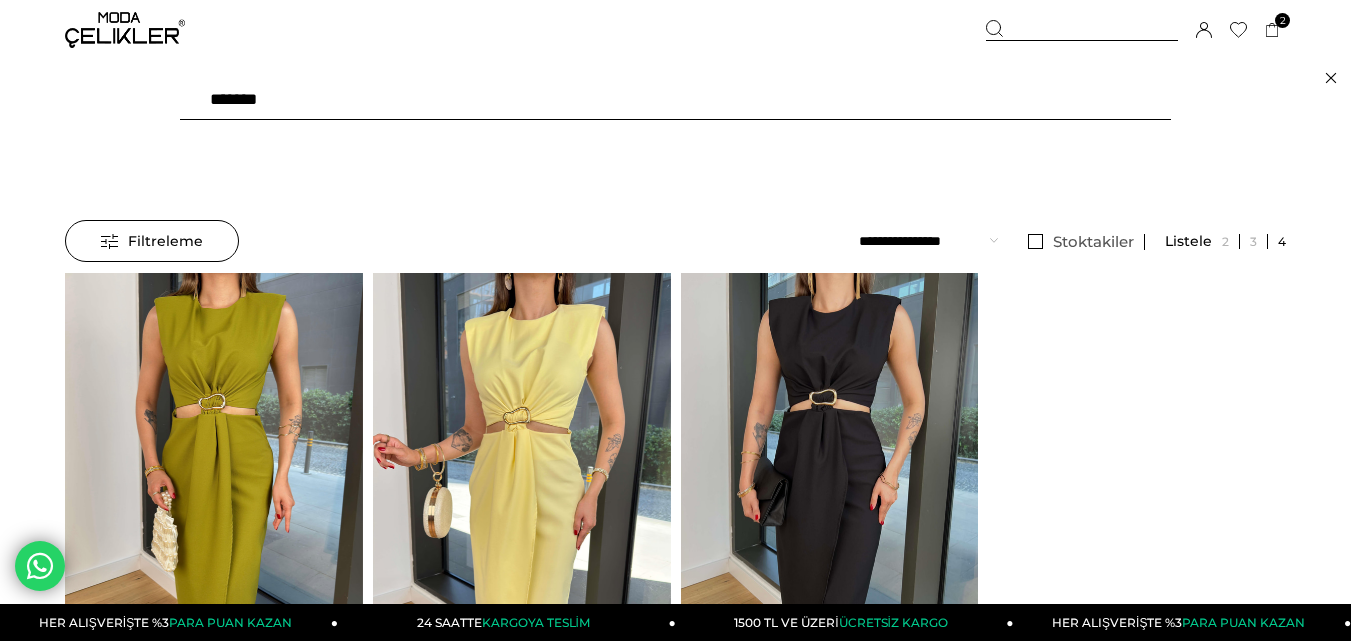 type on "*******" 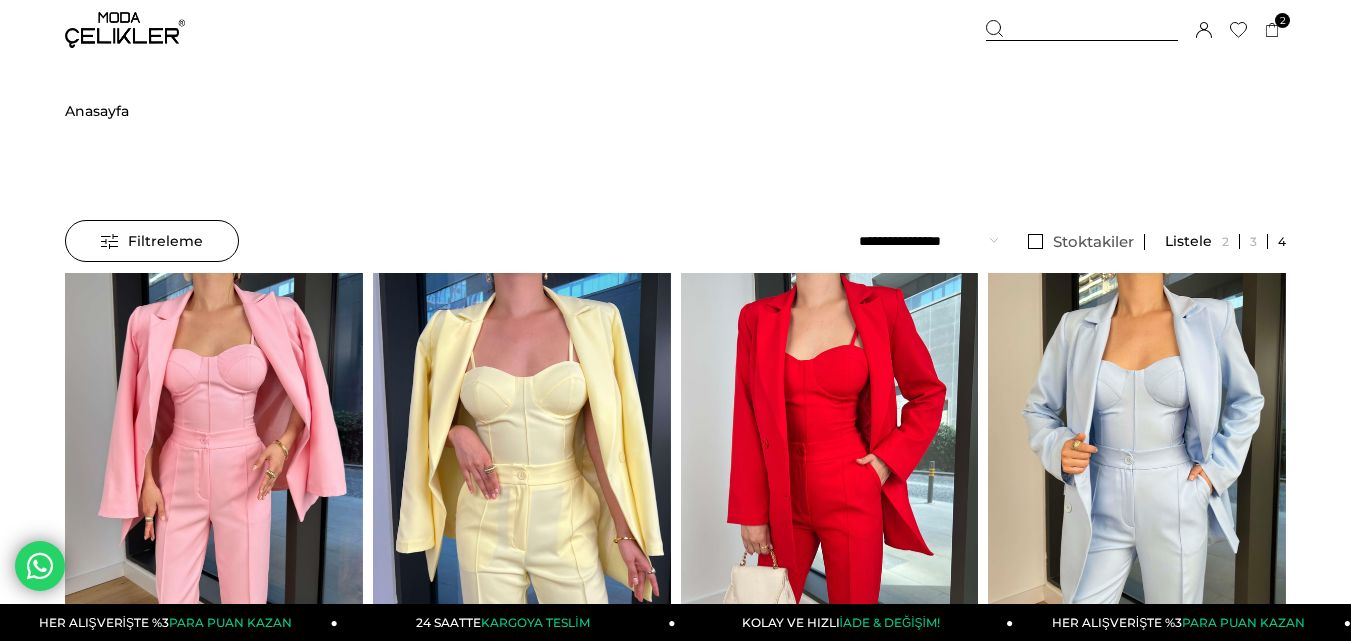 scroll, scrollTop: 0, scrollLeft: 0, axis: both 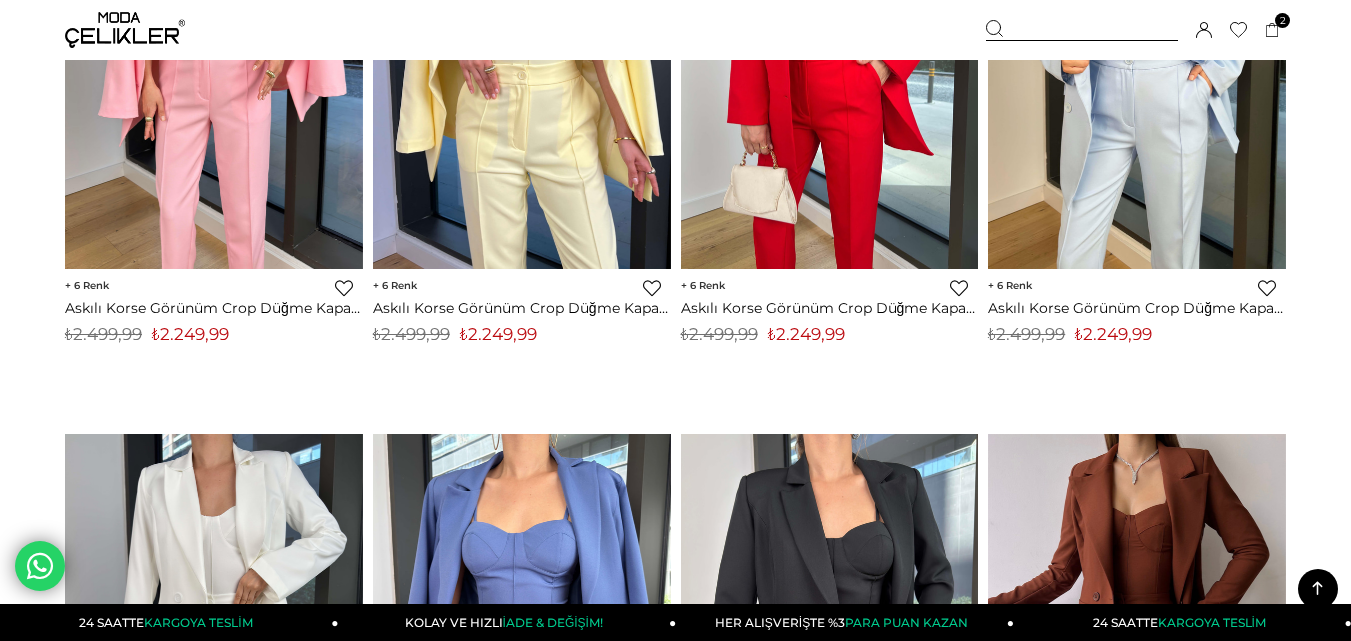 click on "₺2.249,99" at bounding box center (806, 334) 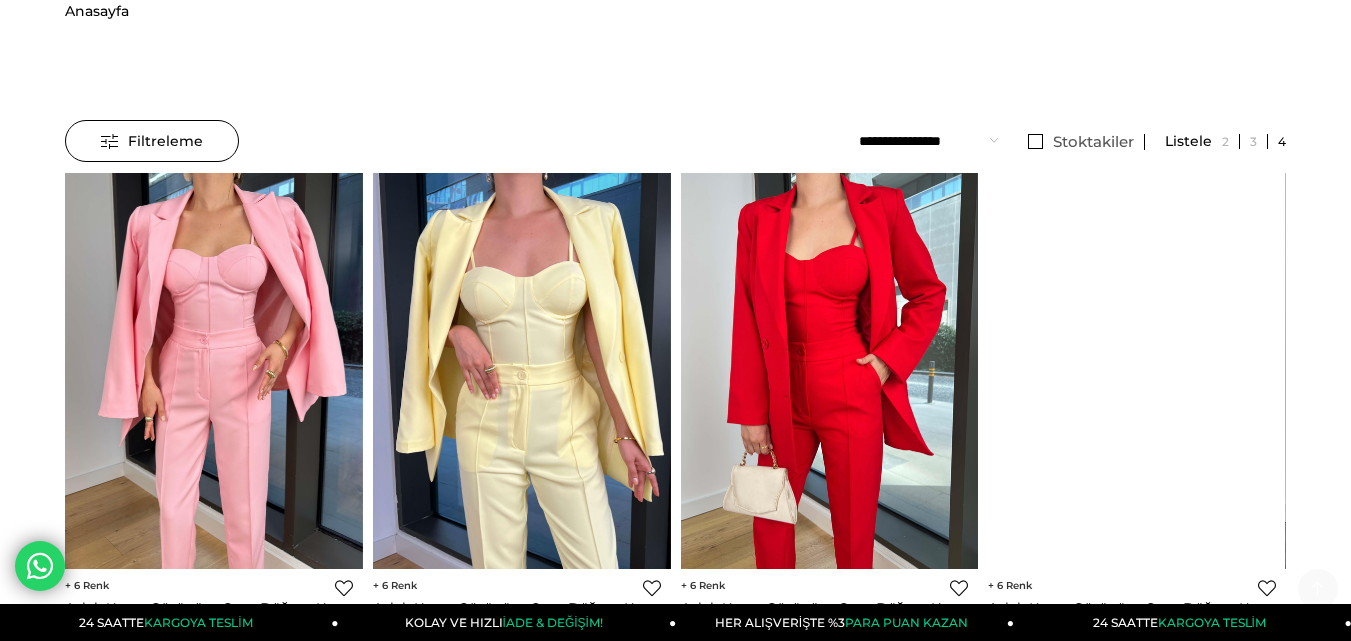 scroll, scrollTop: 0, scrollLeft: 0, axis: both 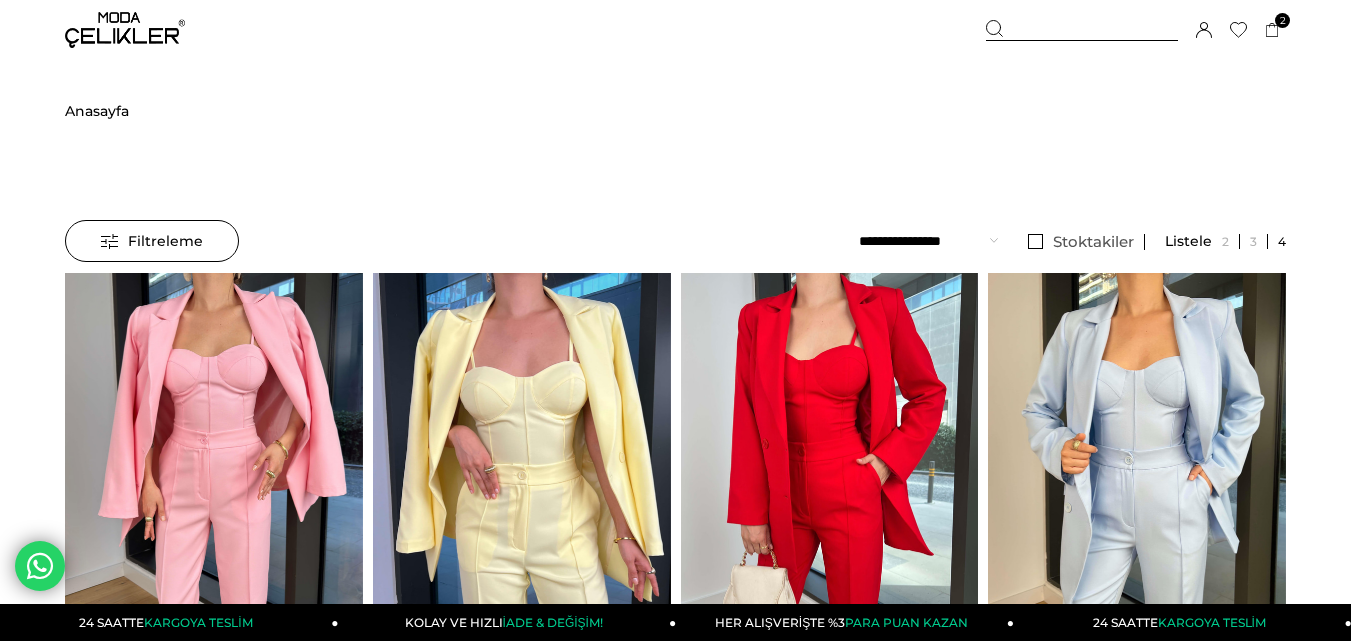 drag, startPoint x: 1056, startPoint y: 40, endPoint x: 908, endPoint y: 32, distance: 148.21606 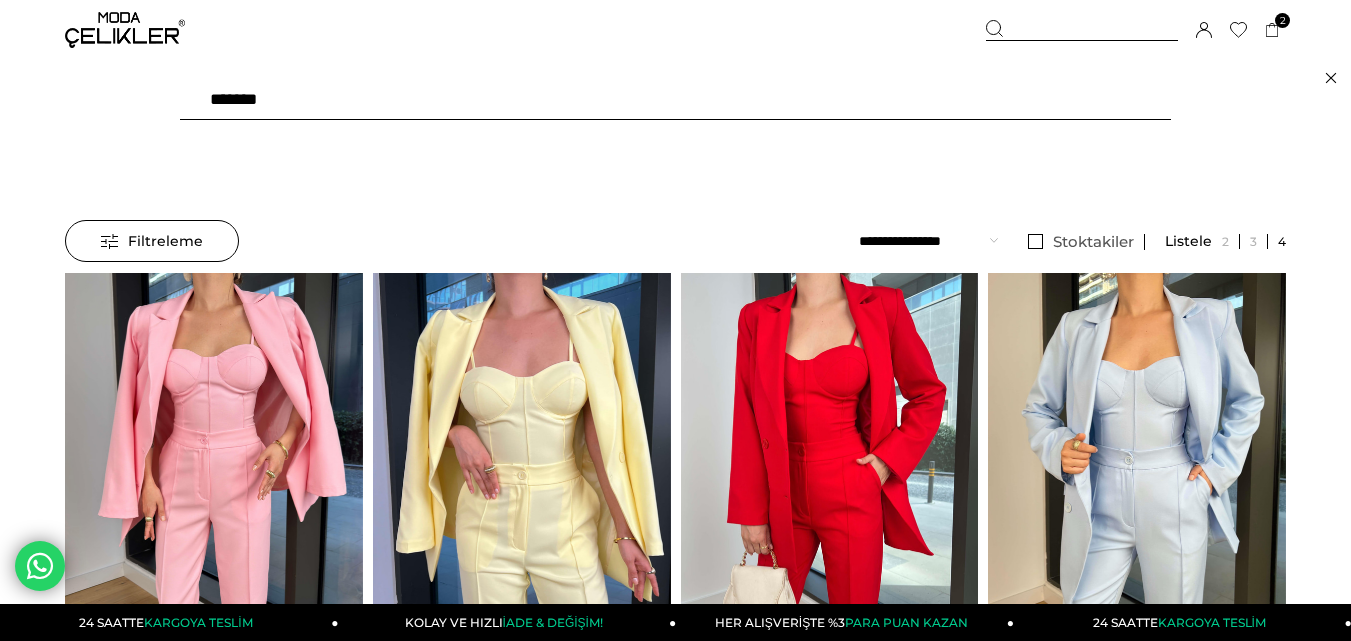 click on "*******" at bounding box center [675, 100] 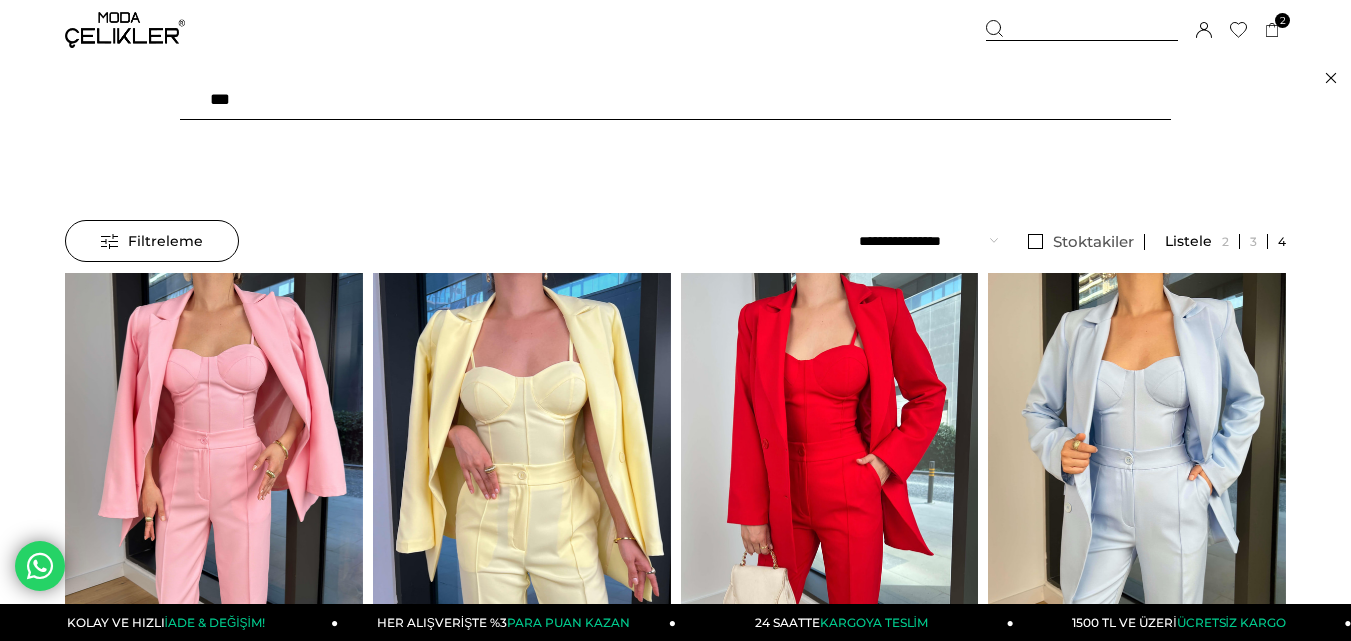 type on "****" 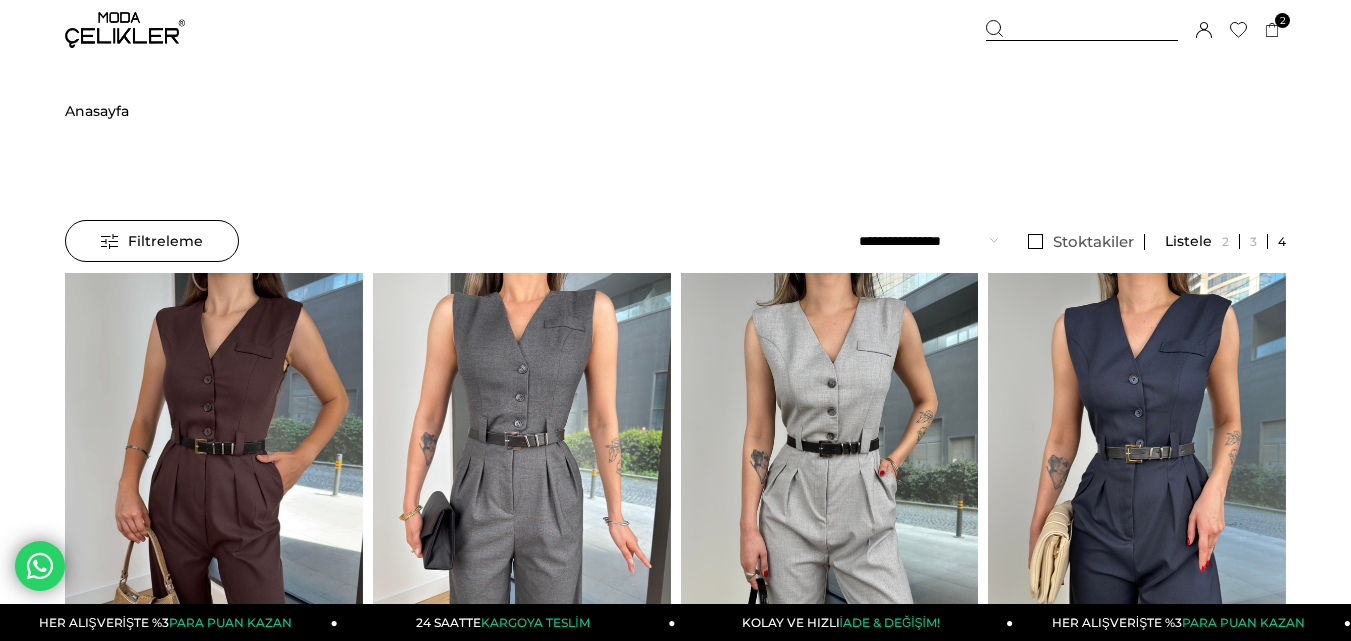 scroll, scrollTop: 0, scrollLeft: 0, axis: both 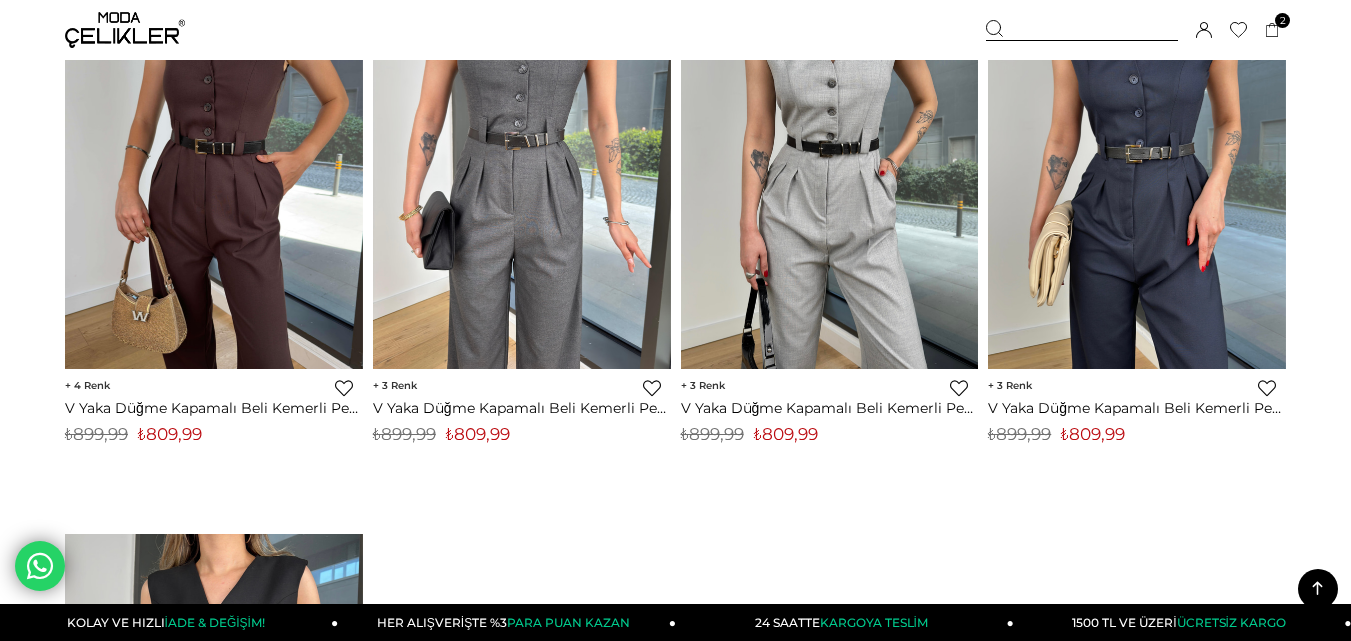 click on "₺809,99" at bounding box center (786, 434) 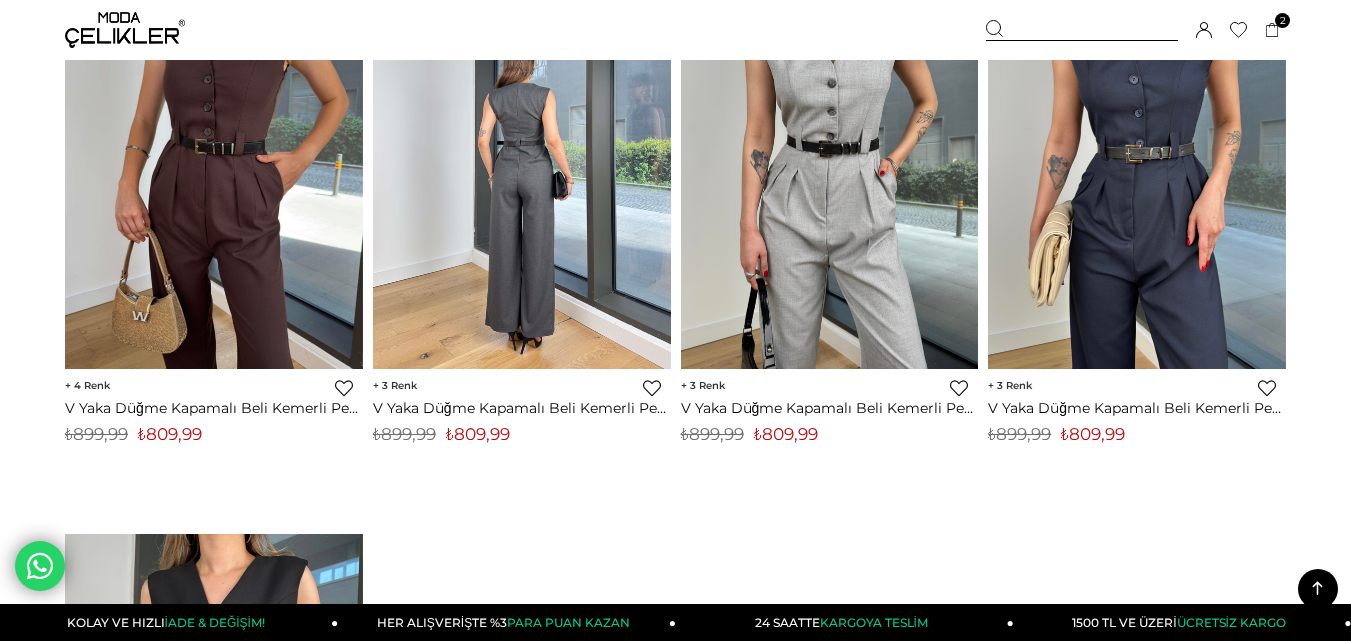 copy on "809,99" 